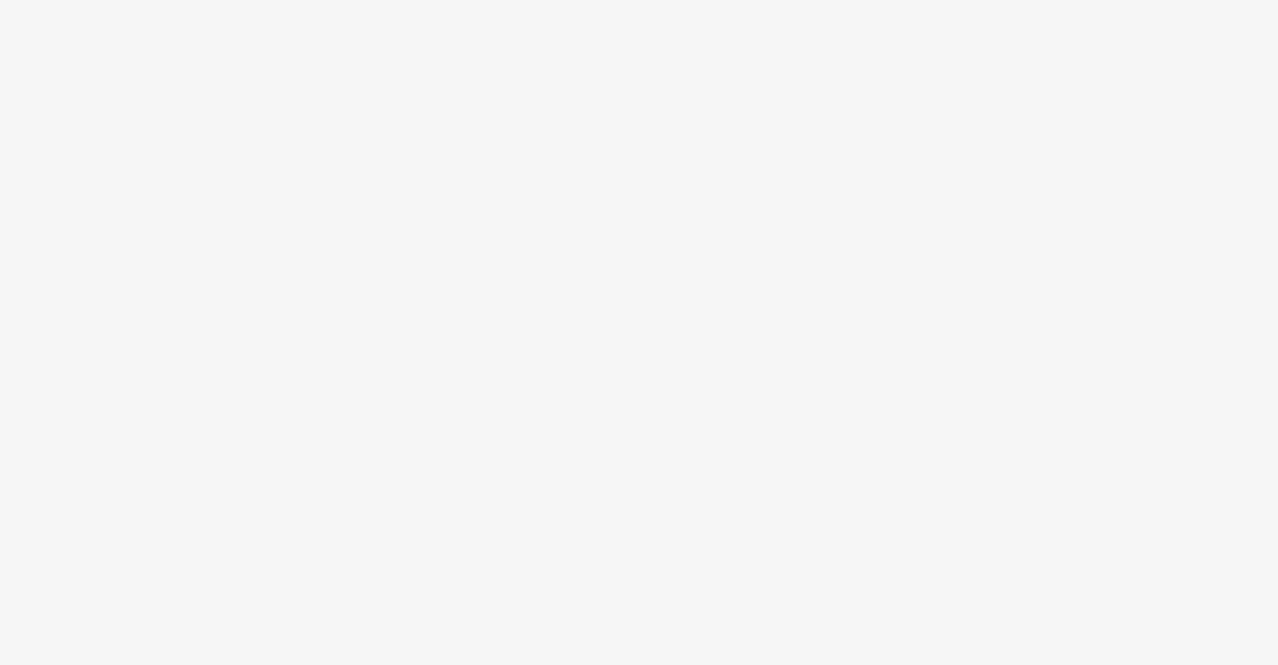 scroll, scrollTop: 0, scrollLeft: 0, axis: both 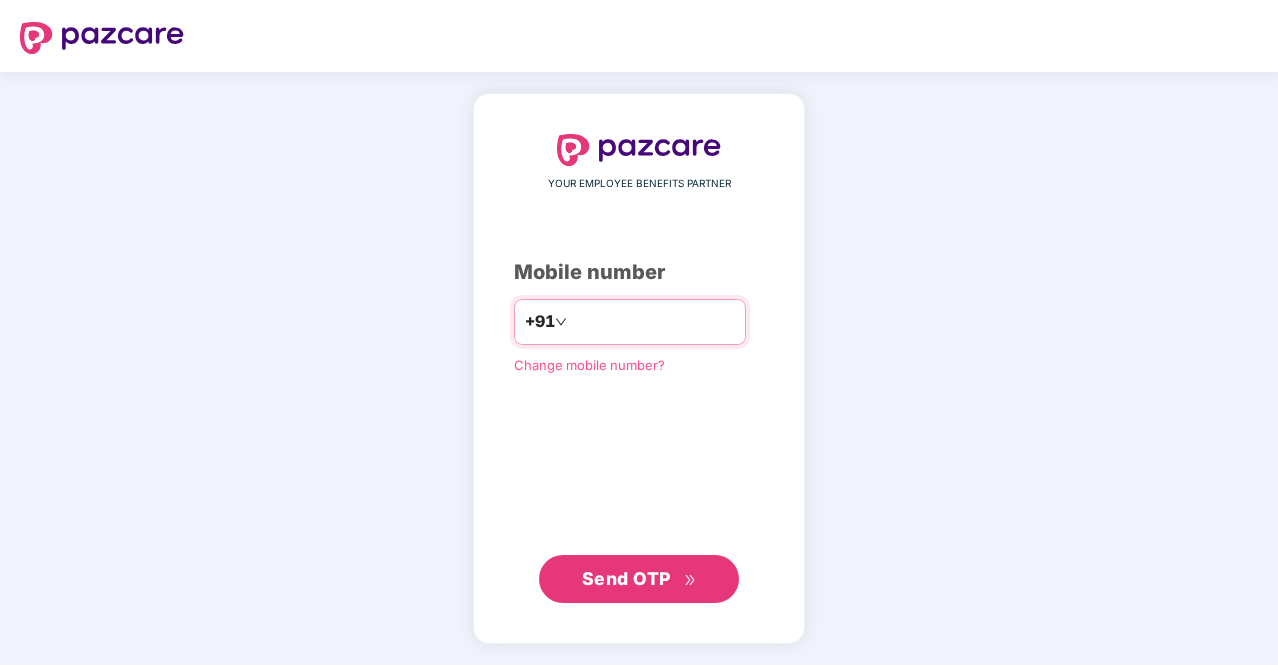click at bounding box center (653, 322) 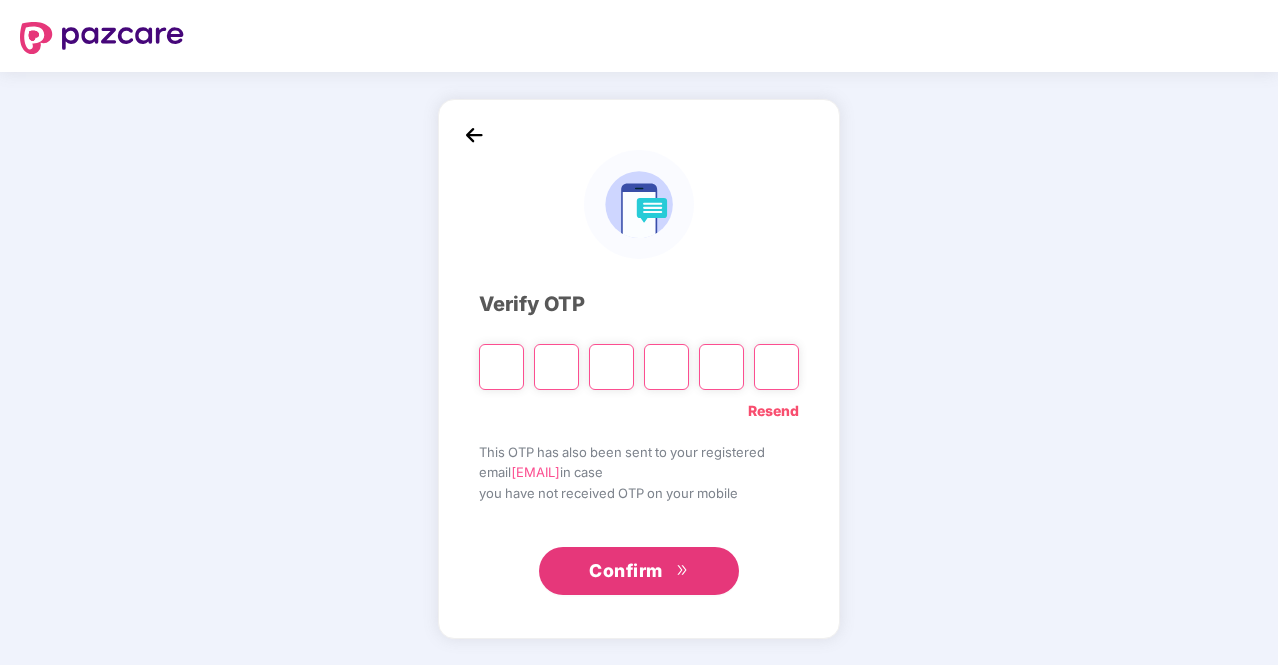 type on "*" 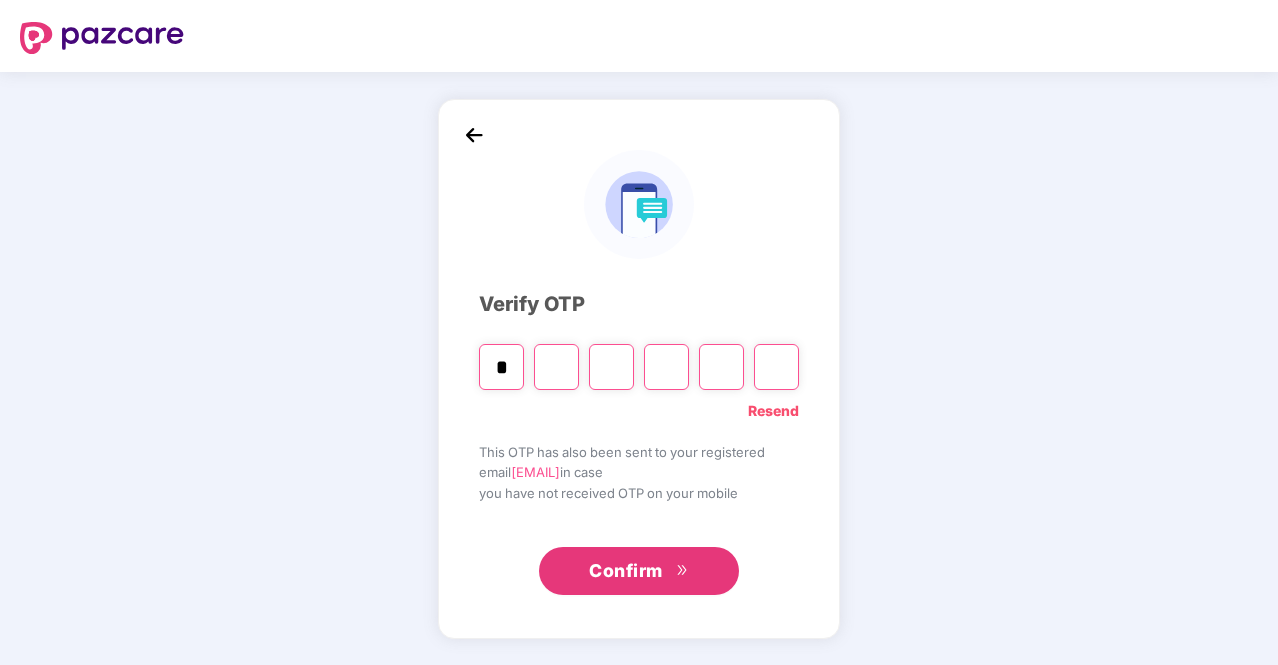 type on "*" 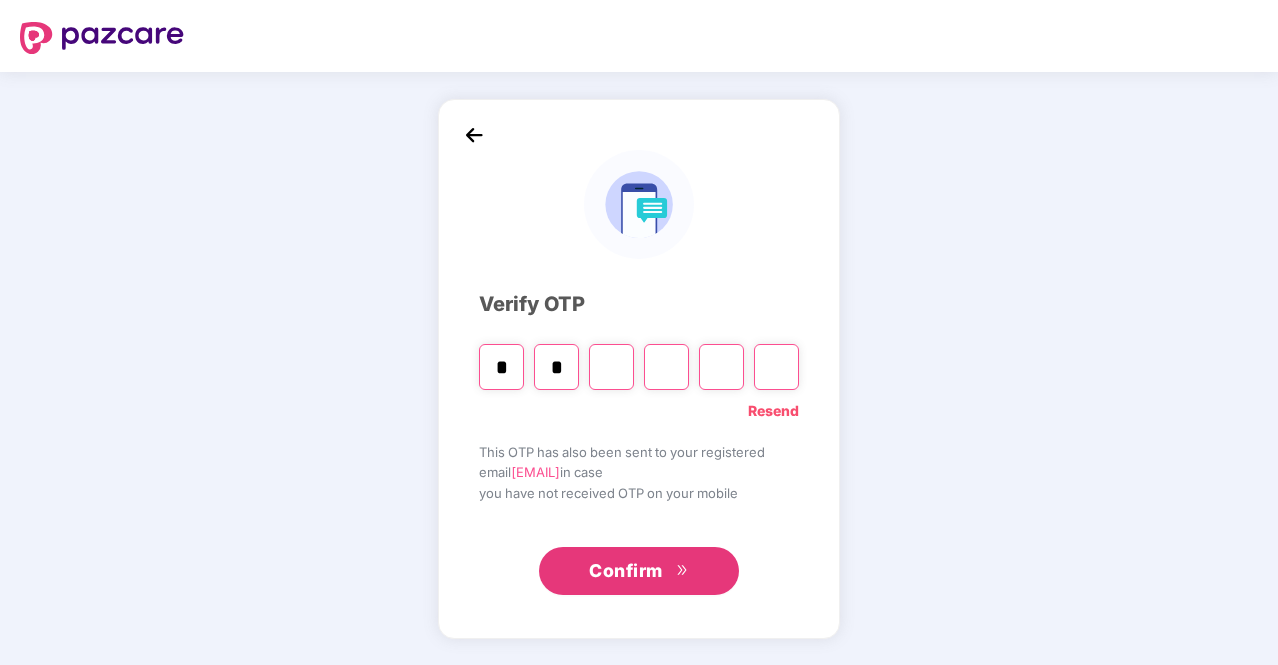 type on "*" 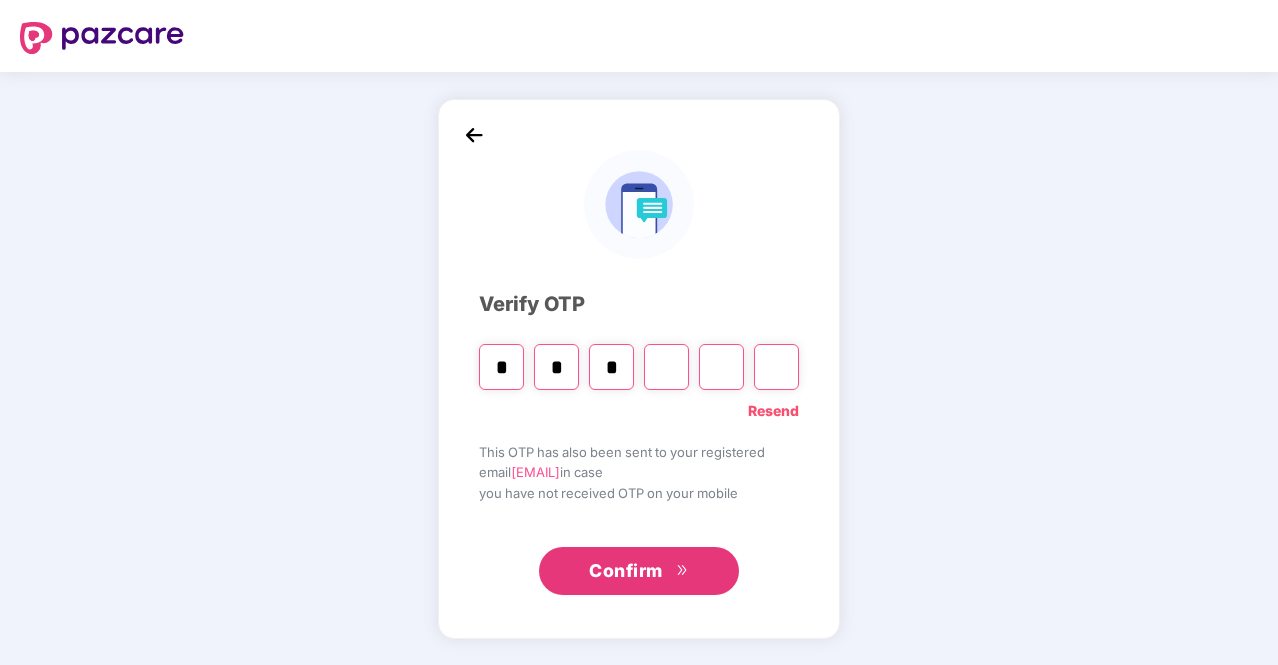 type on "*" 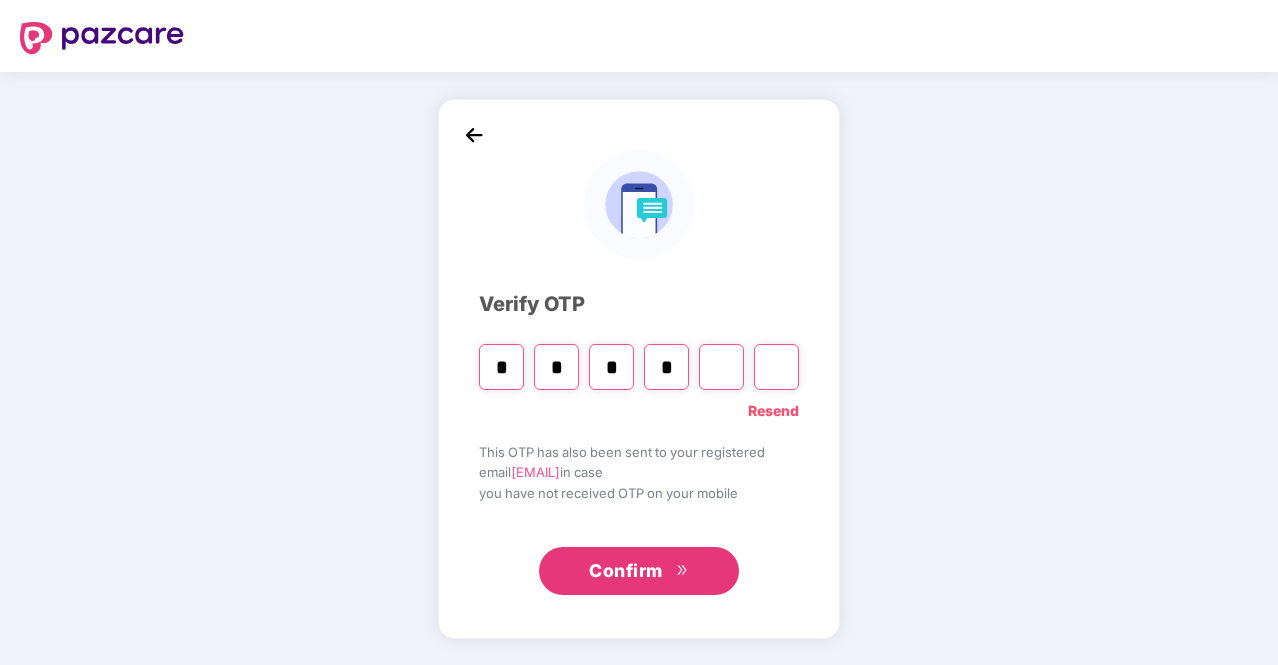 type on "*" 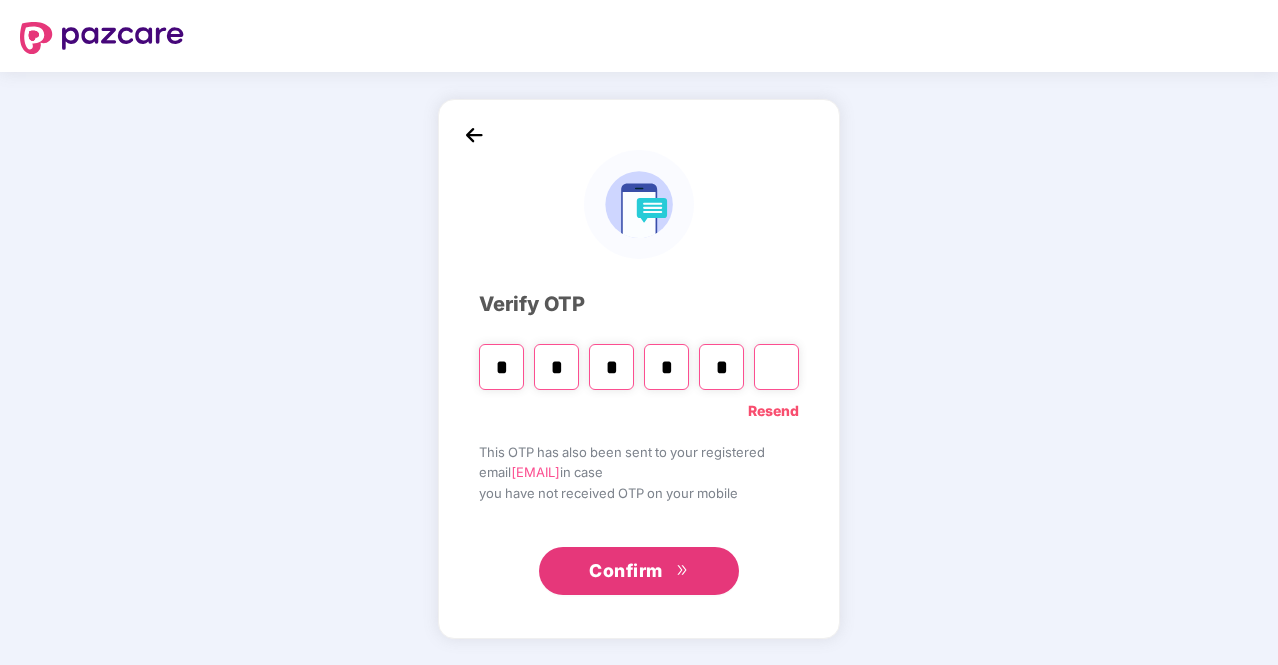 type on "*" 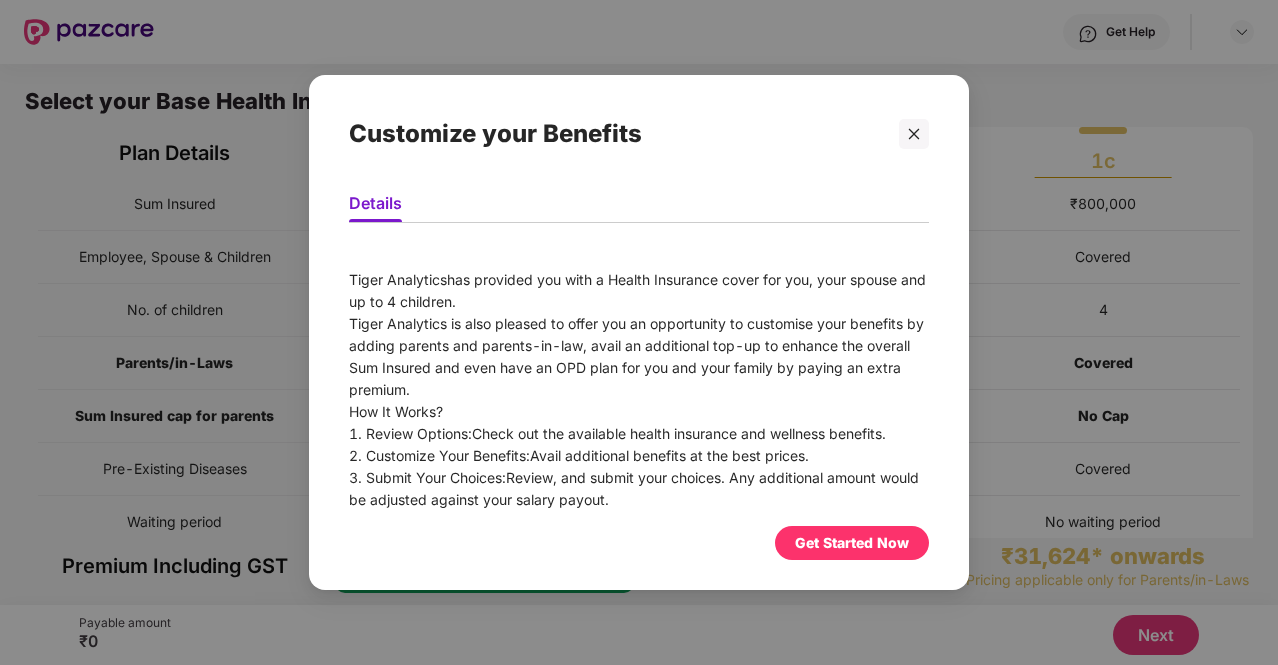click on "Tiger Analytics is also pleased to offer you an opportunity to customise your benefits by adding parents and parents-in-law, avail an additional top-up to enhance the overall Sum Insured and even have an OPD plan for you and your family by paying an extra premium." at bounding box center (639, 357) 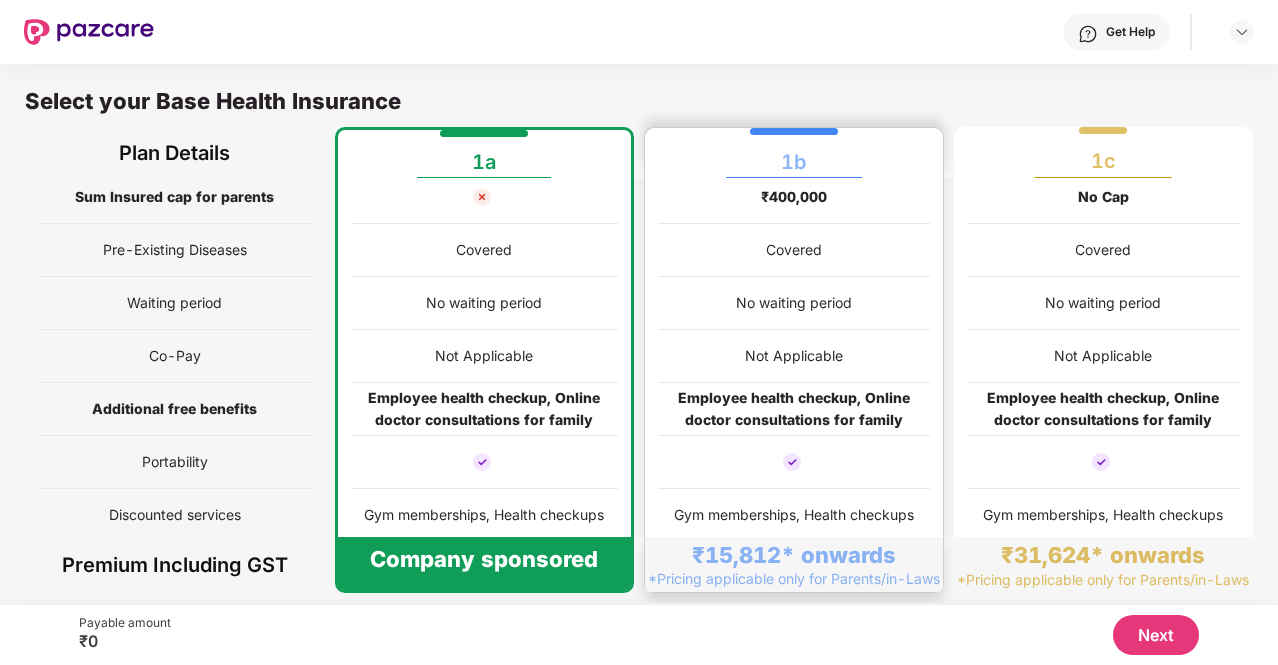 scroll, scrollTop: 0, scrollLeft: 0, axis: both 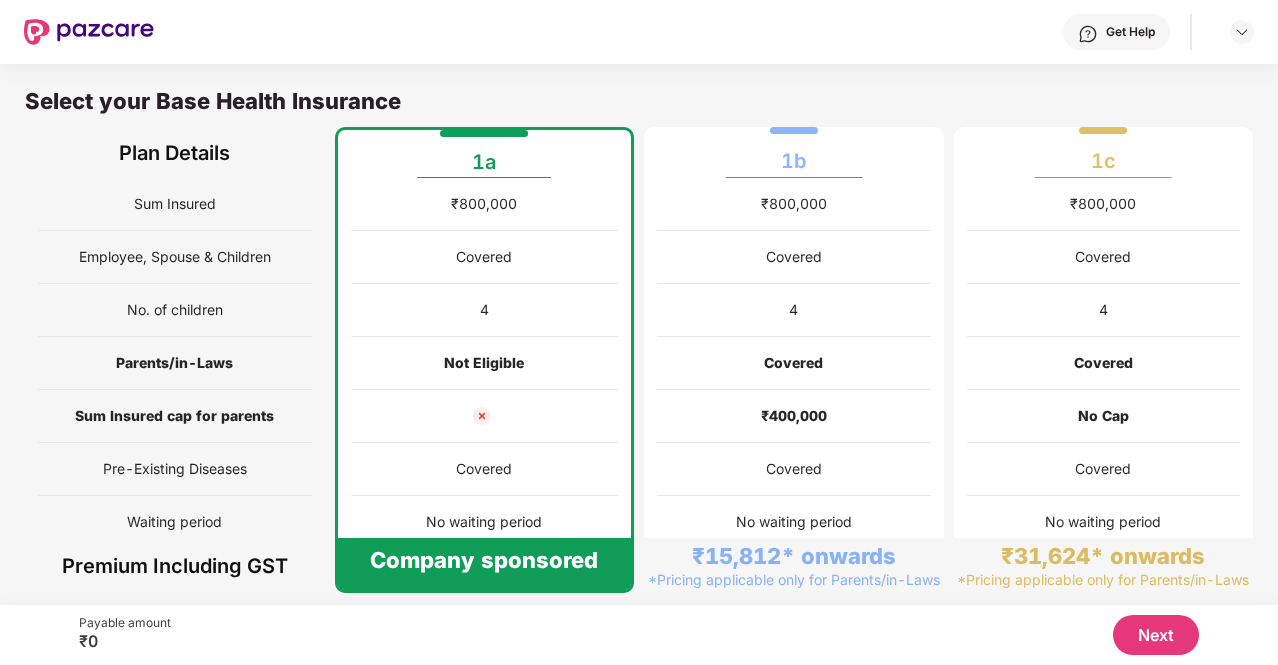 click on "Next" at bounding box center [1156, 635] 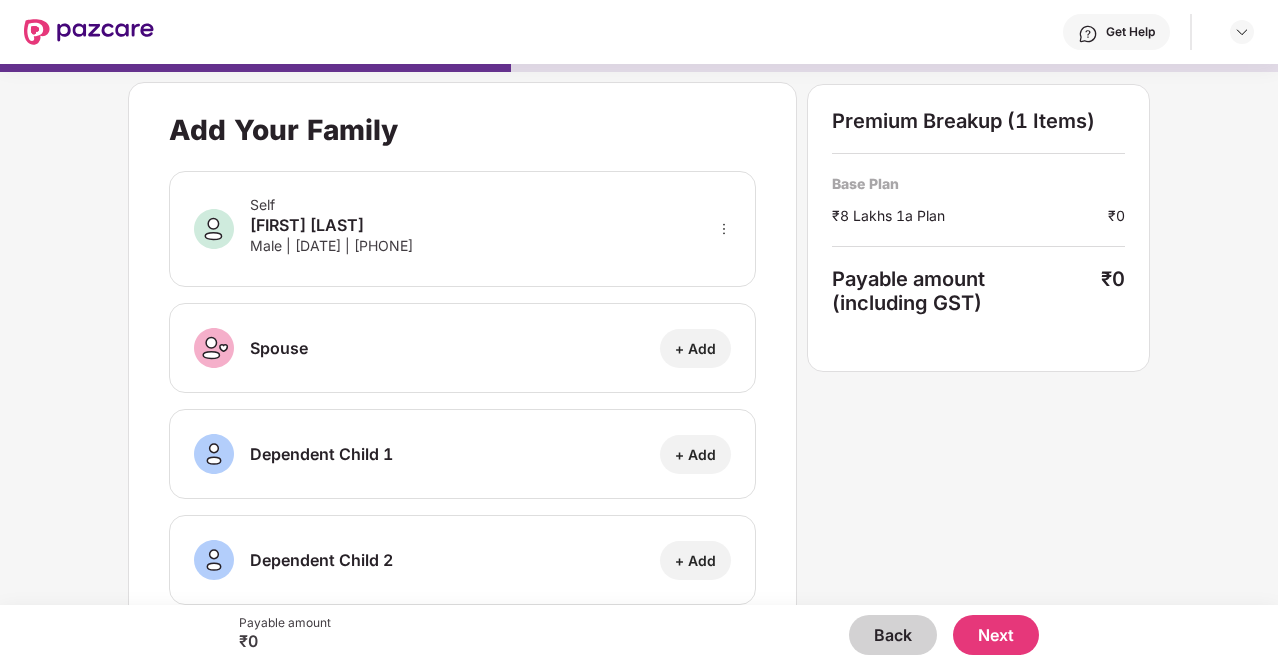 click on "+ Add" at bounding box center (695, 348) 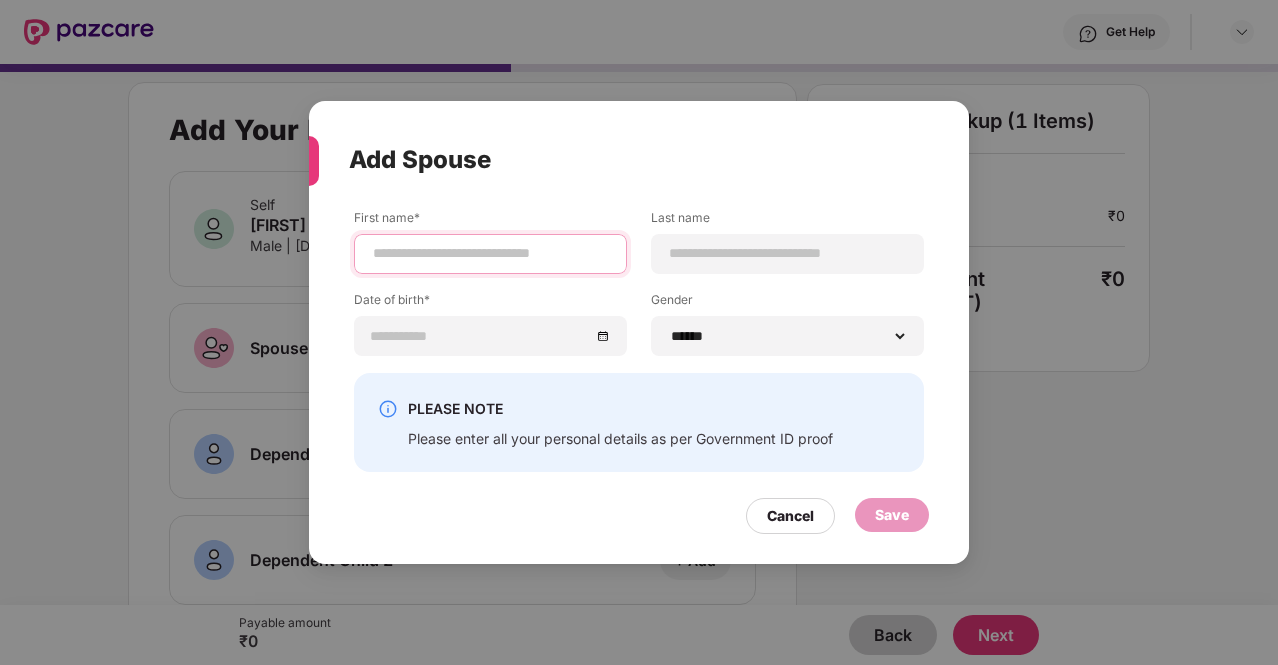 click at bounding box center [490, 253] 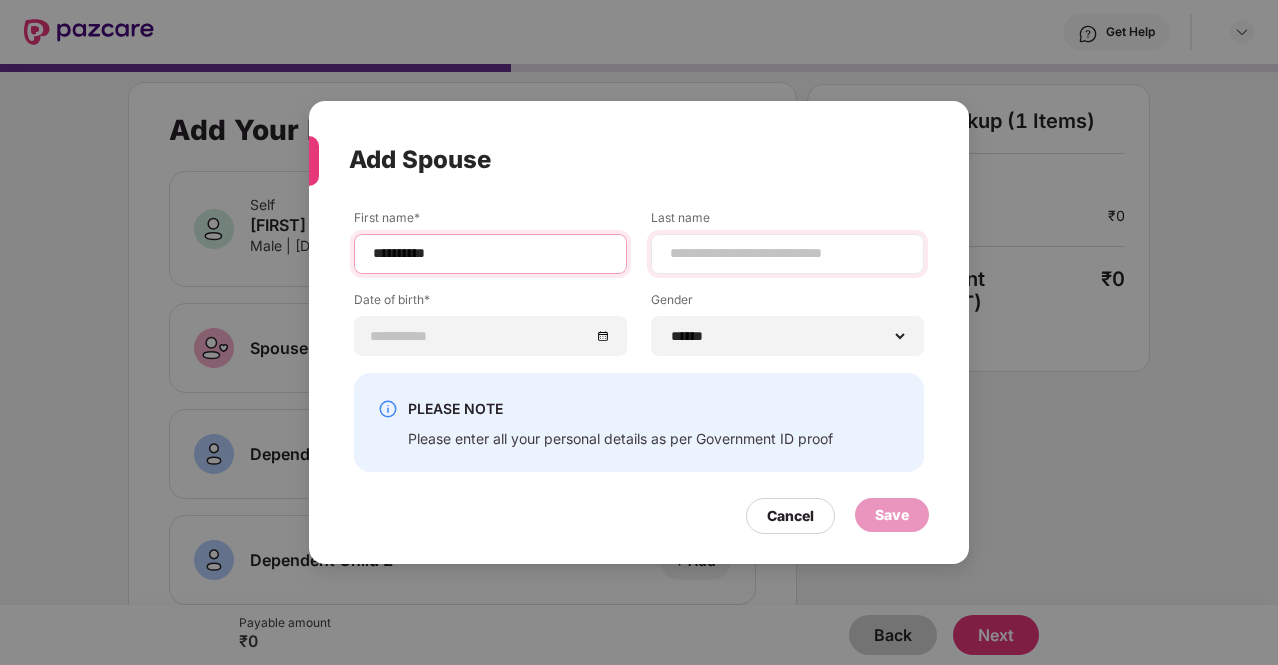 type on "*********" 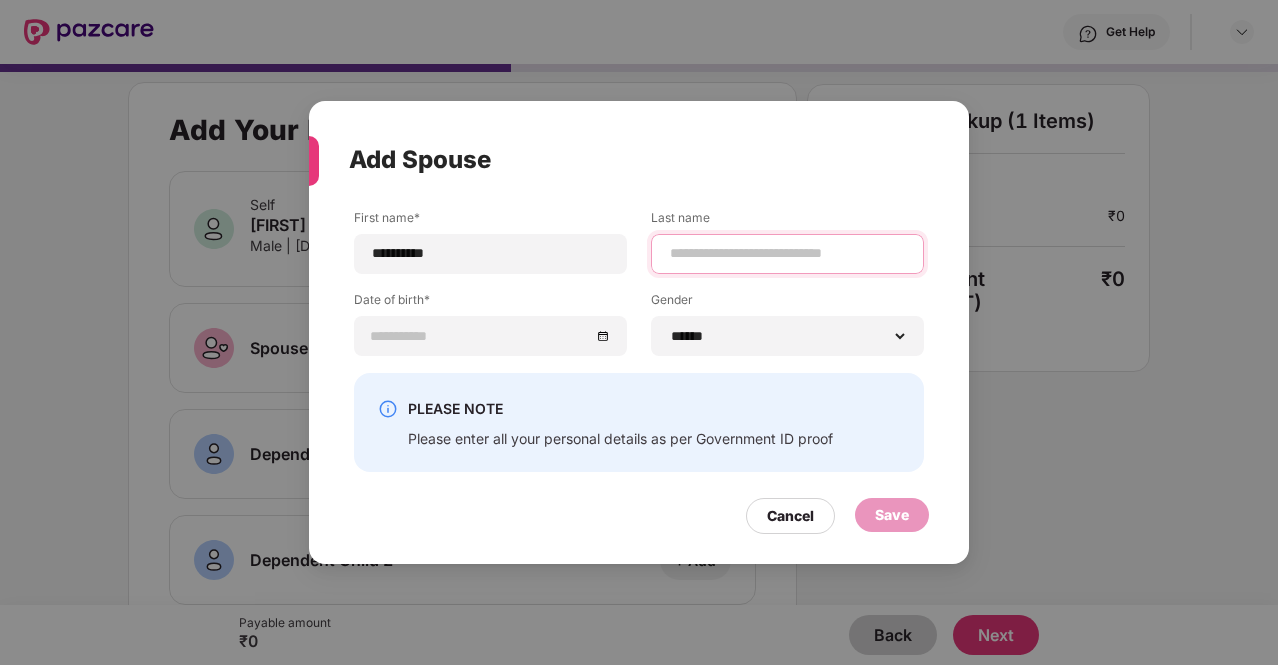 click at bounding box center [787, 253] 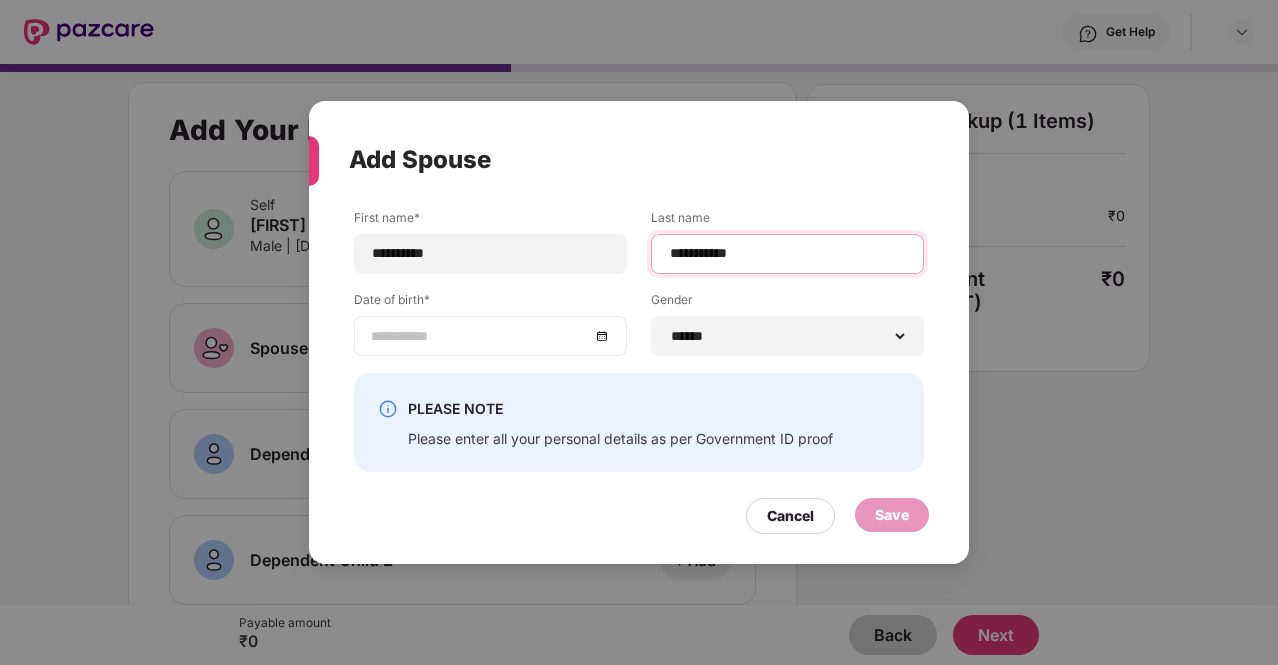 type on "**********" 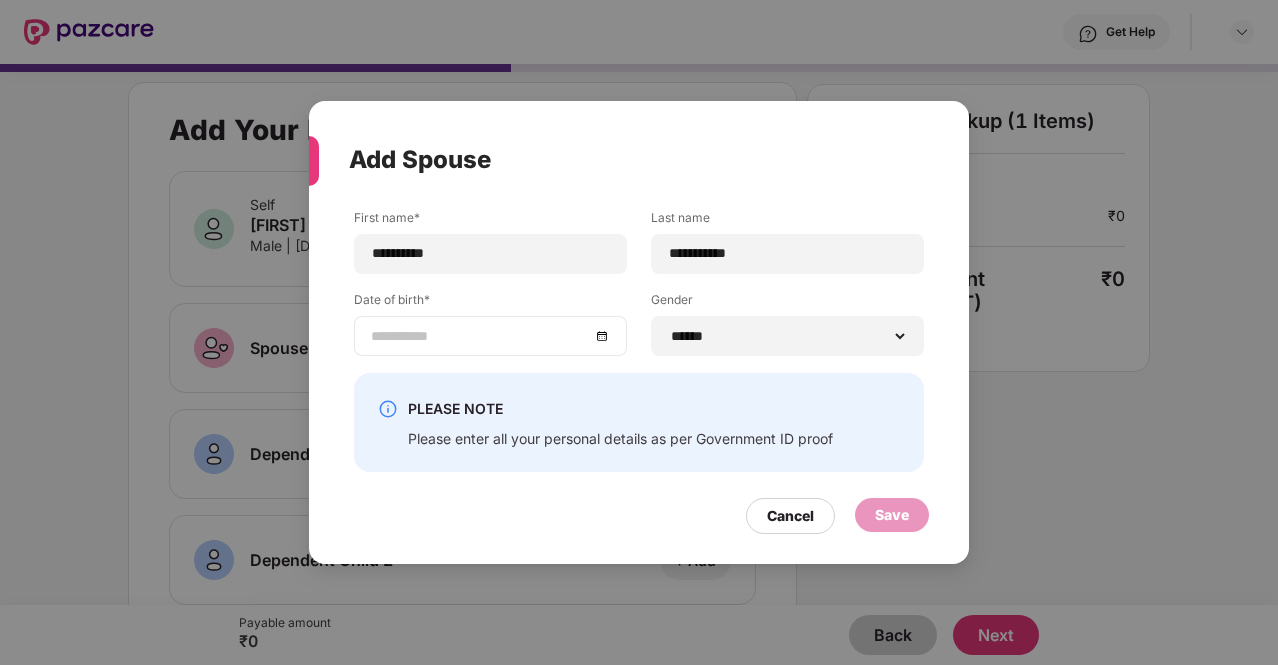 click at bounding box center [490, 336] 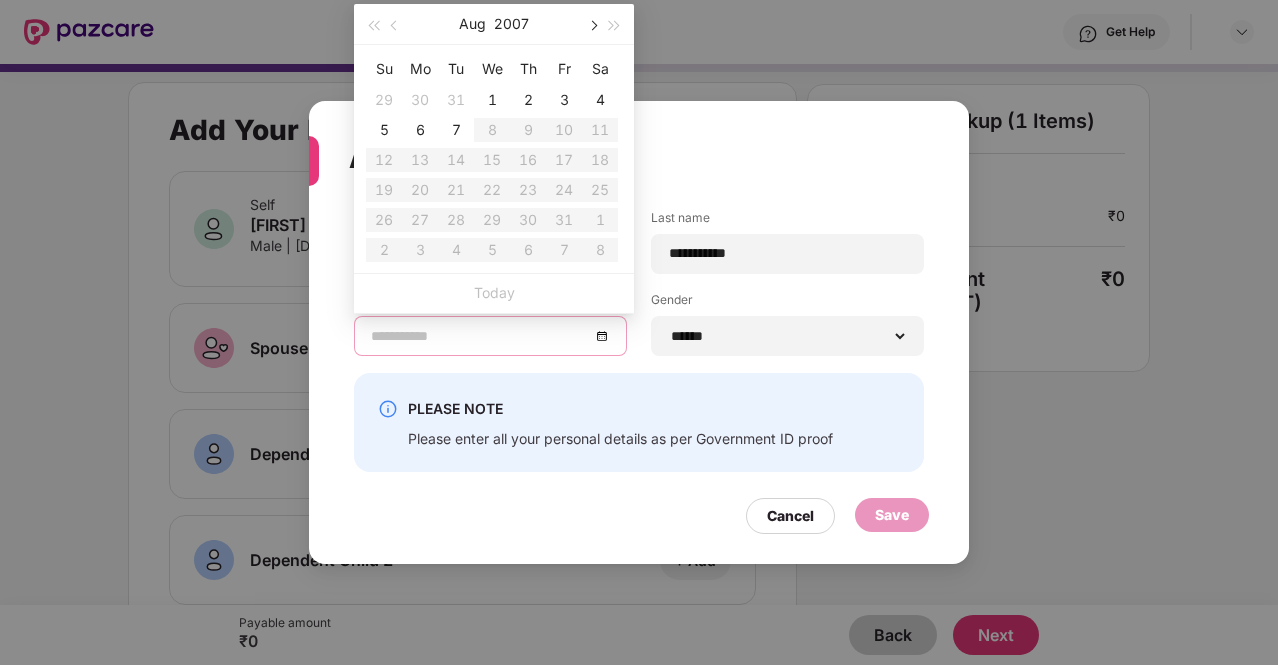 type on "**********" 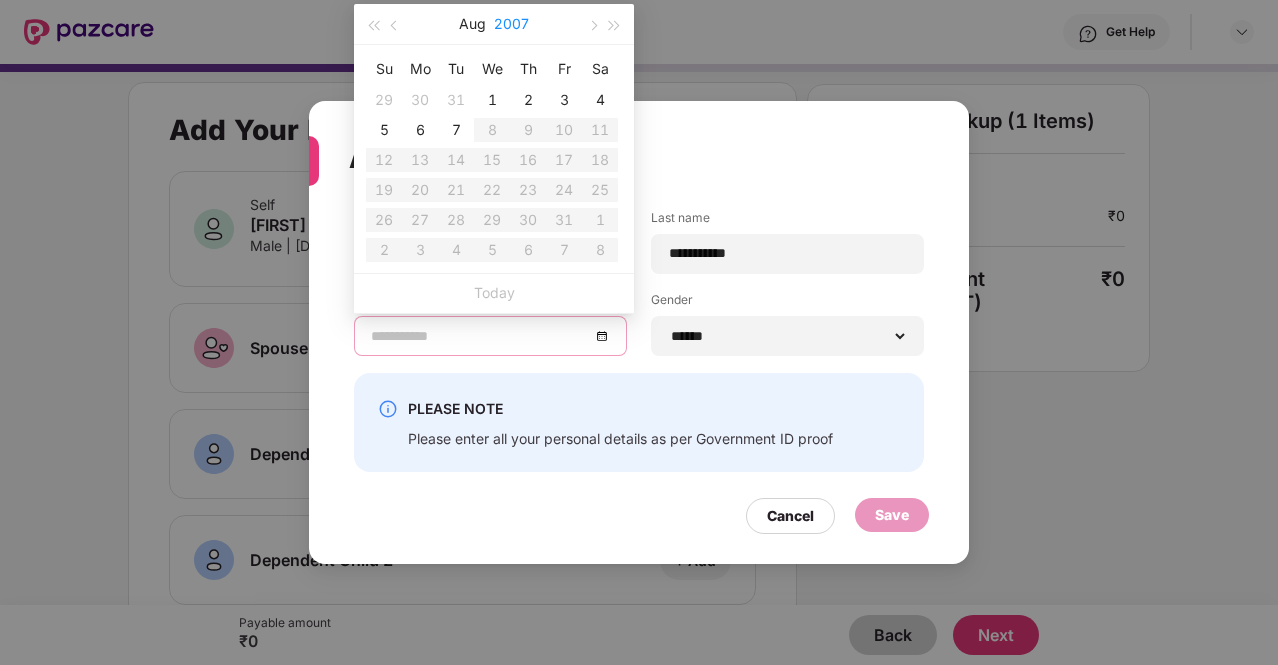 click on "2007" at bounding box center (511, 24) 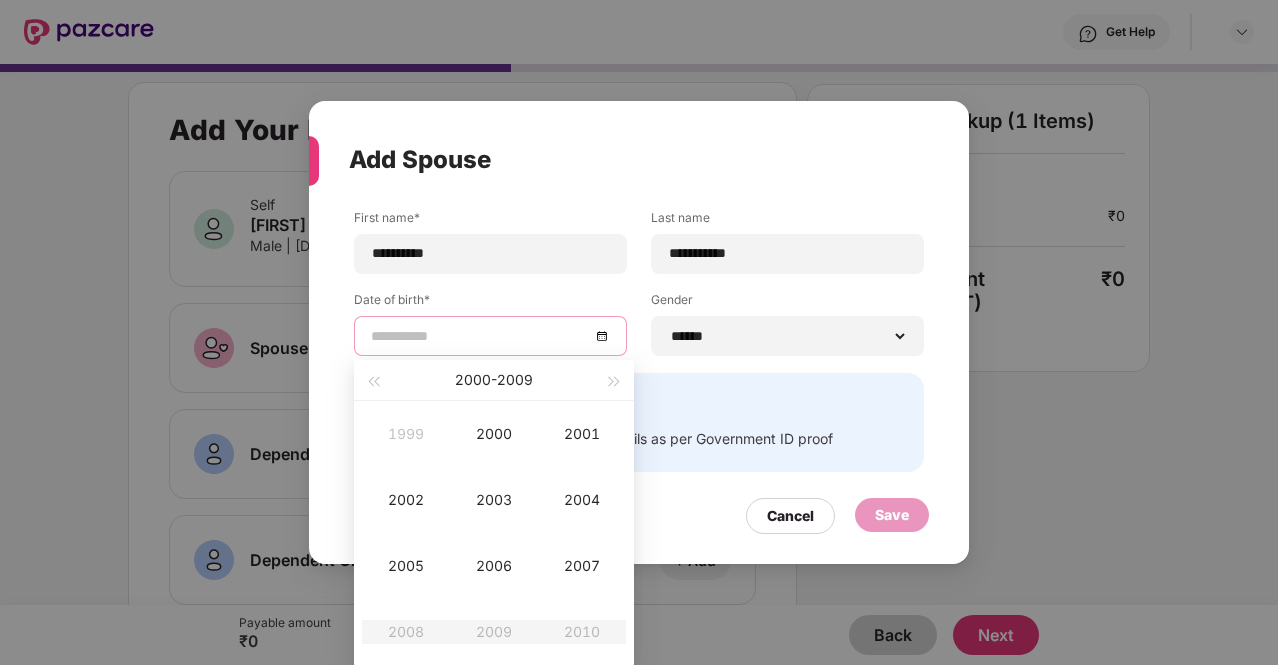 type on "**********" 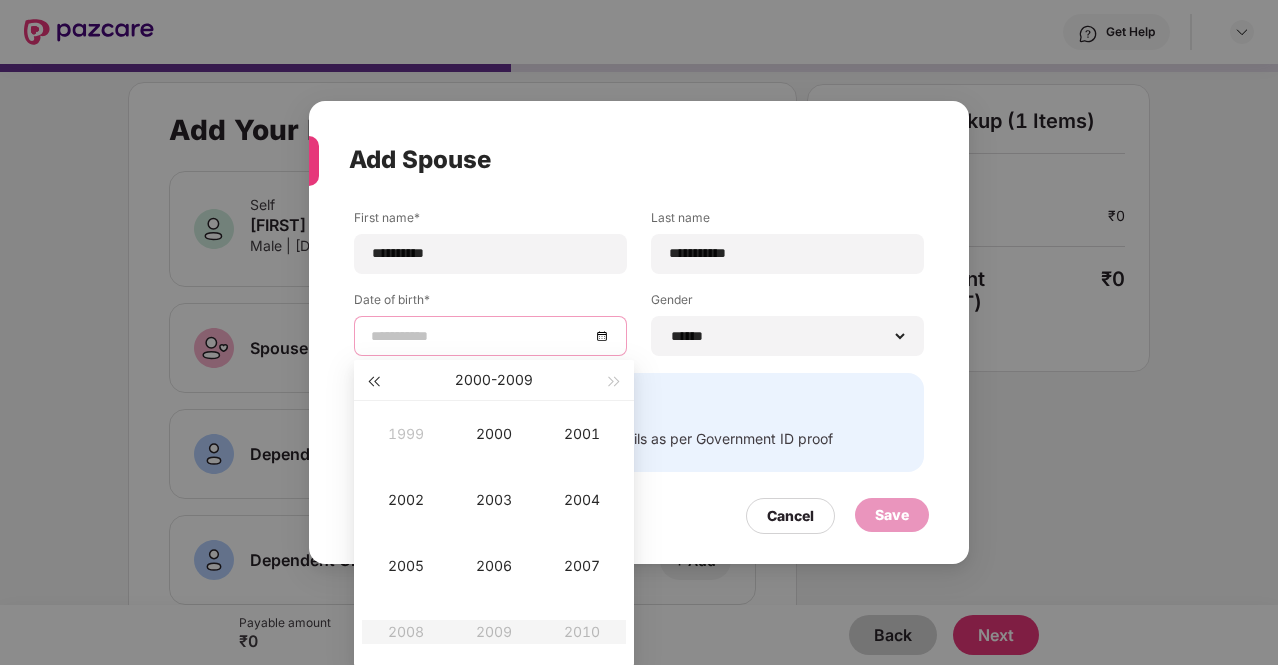 click at bounding box center (373, 382) 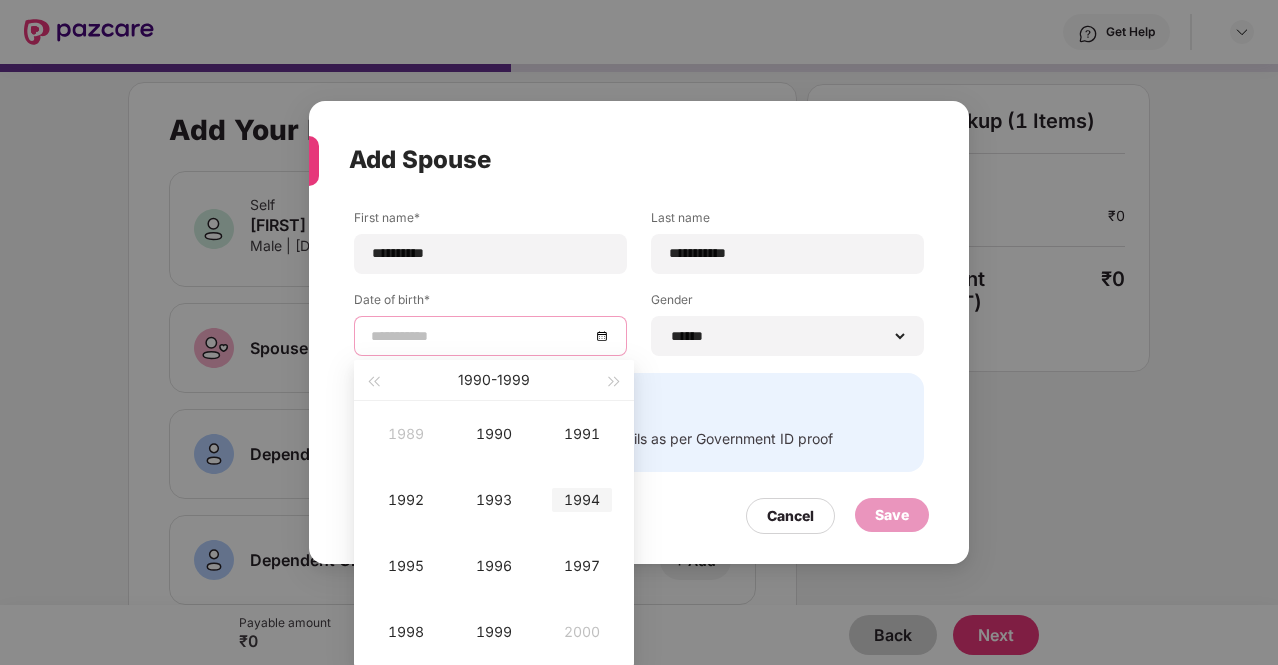 type on "**********" 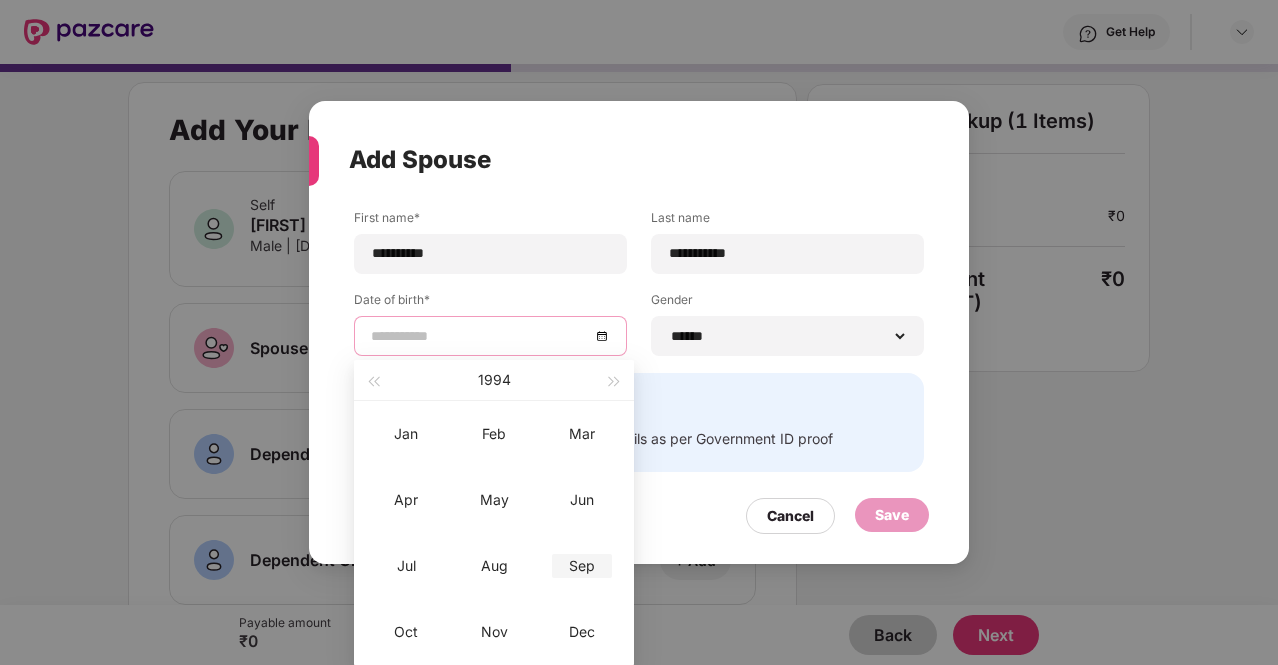 type on "**********" 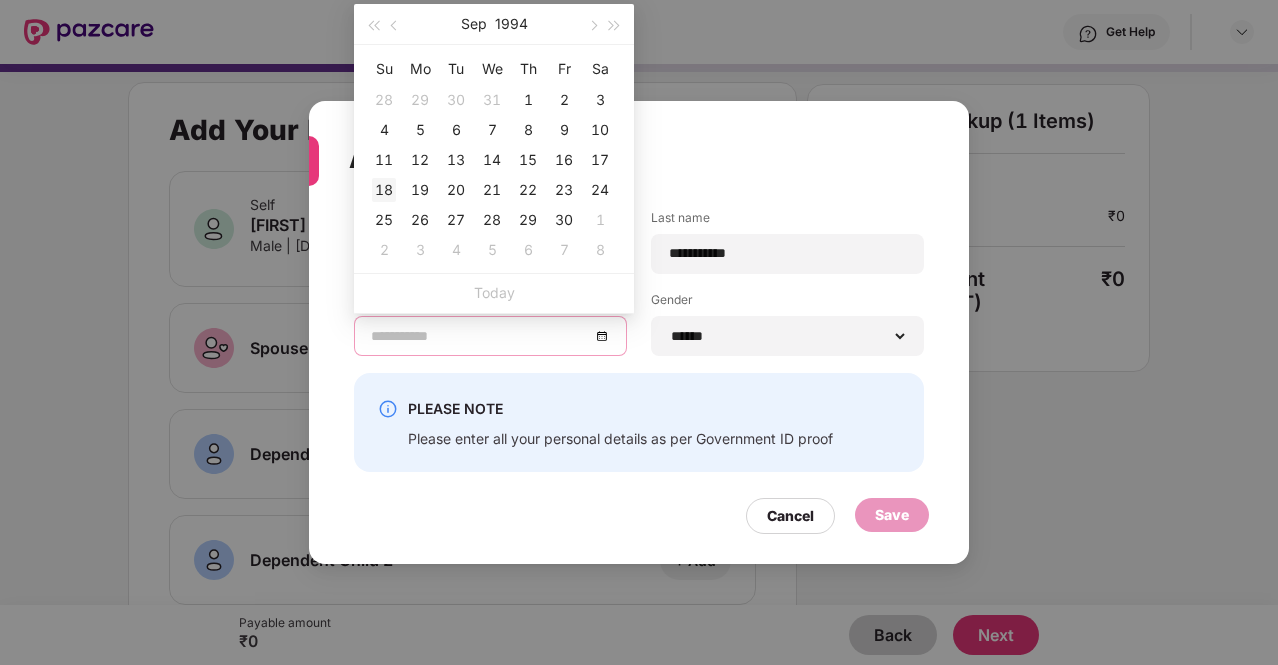 type on "**********" 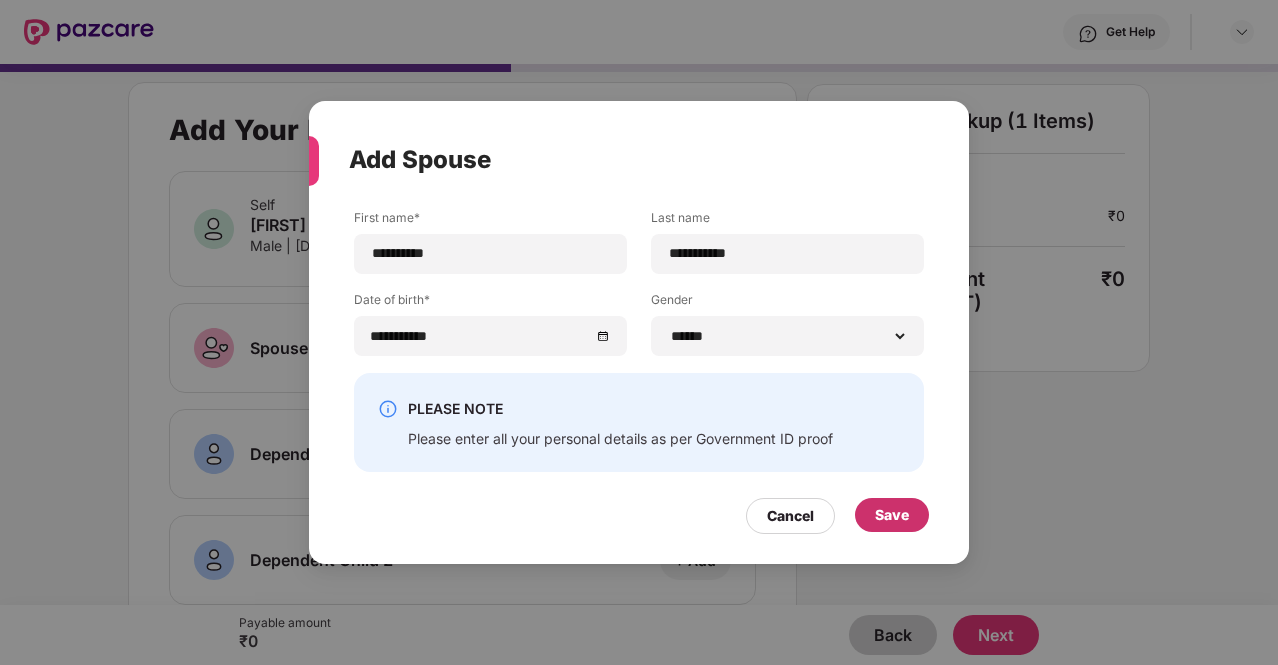 click on "Save" at bounding box center [892, 515] 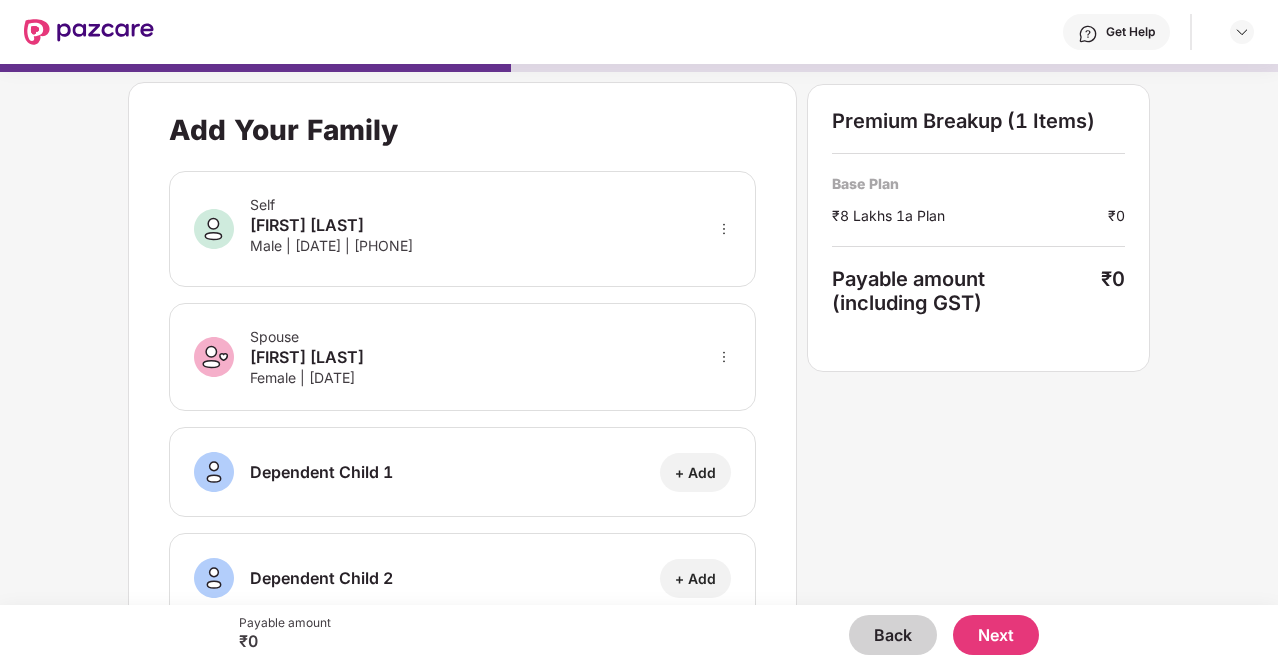click on "+ Add" at bounding box center (695, 472) 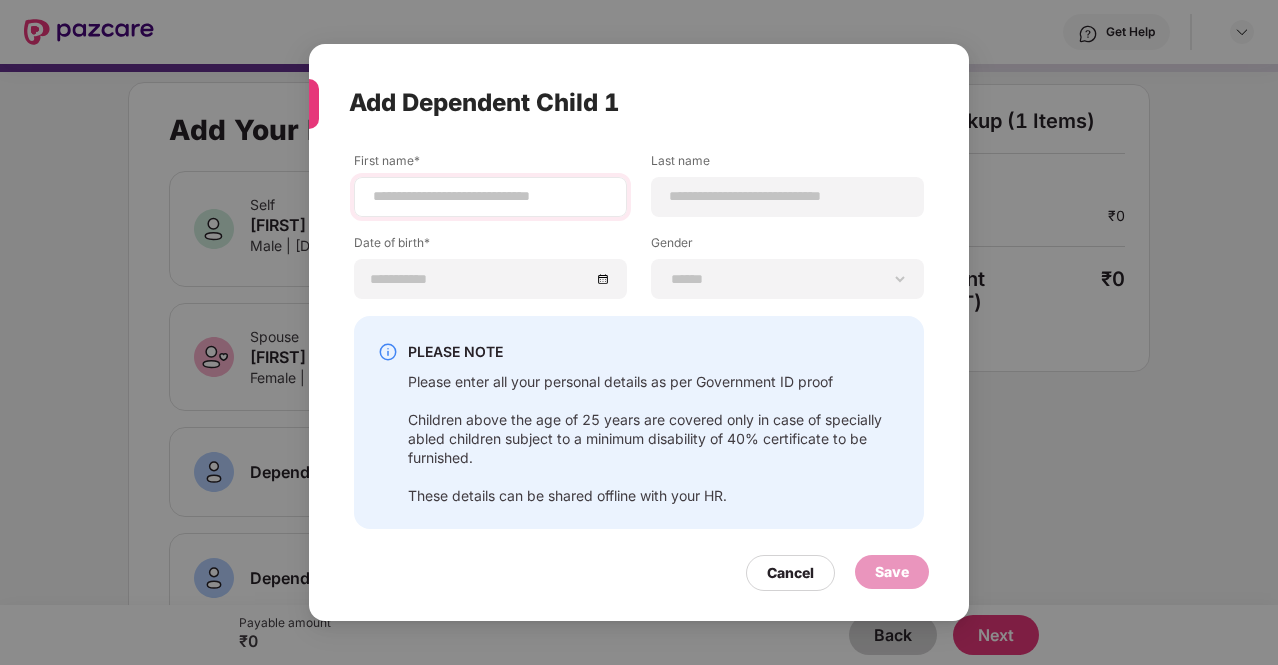 click at bounding box center [490, 197] 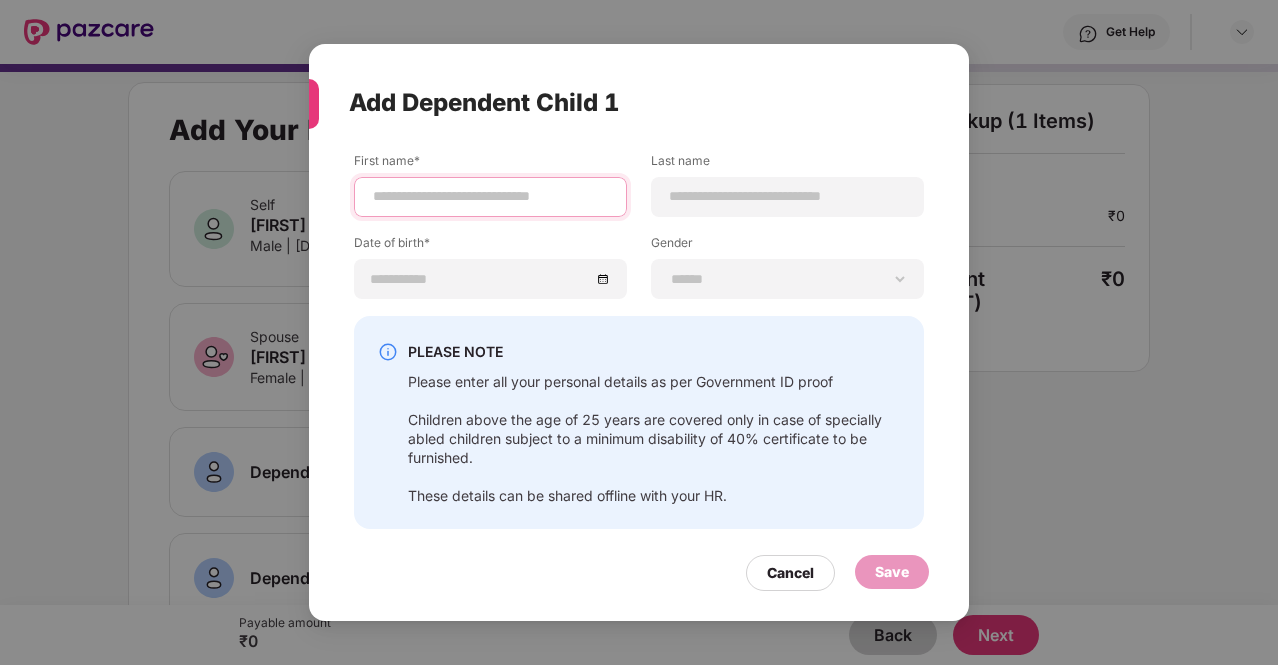 click at bounding box center (490, 196) 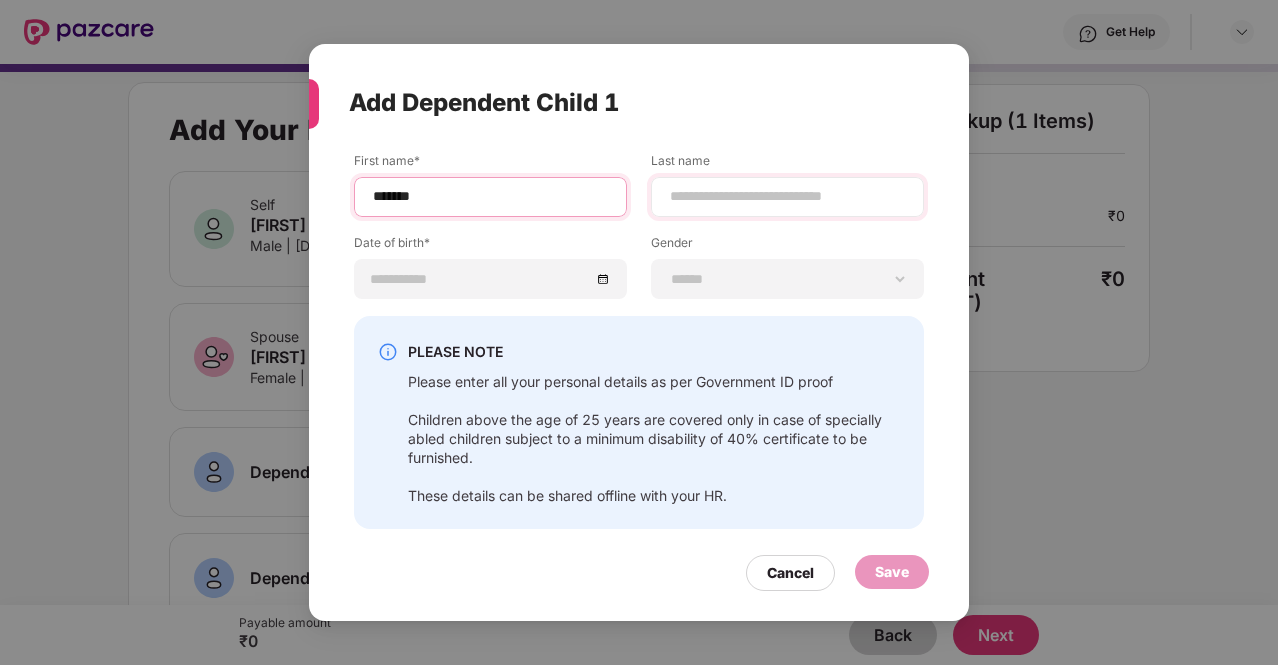 type on "*******" 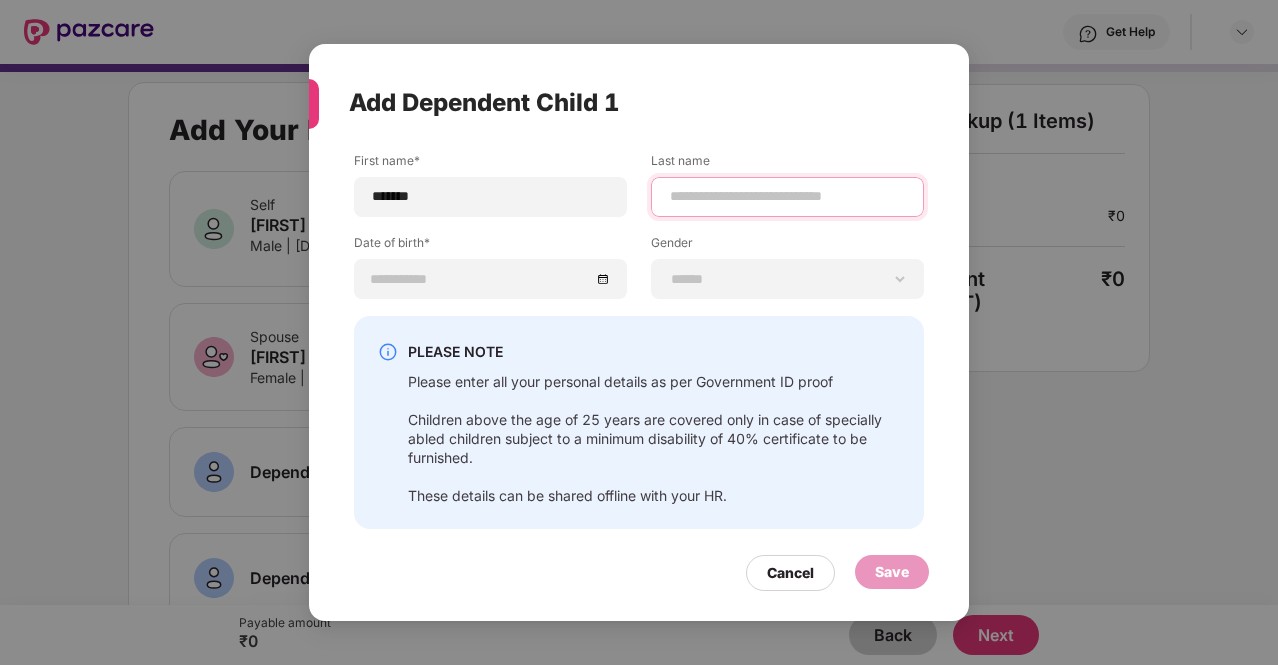click at bounding box center [787, 196] 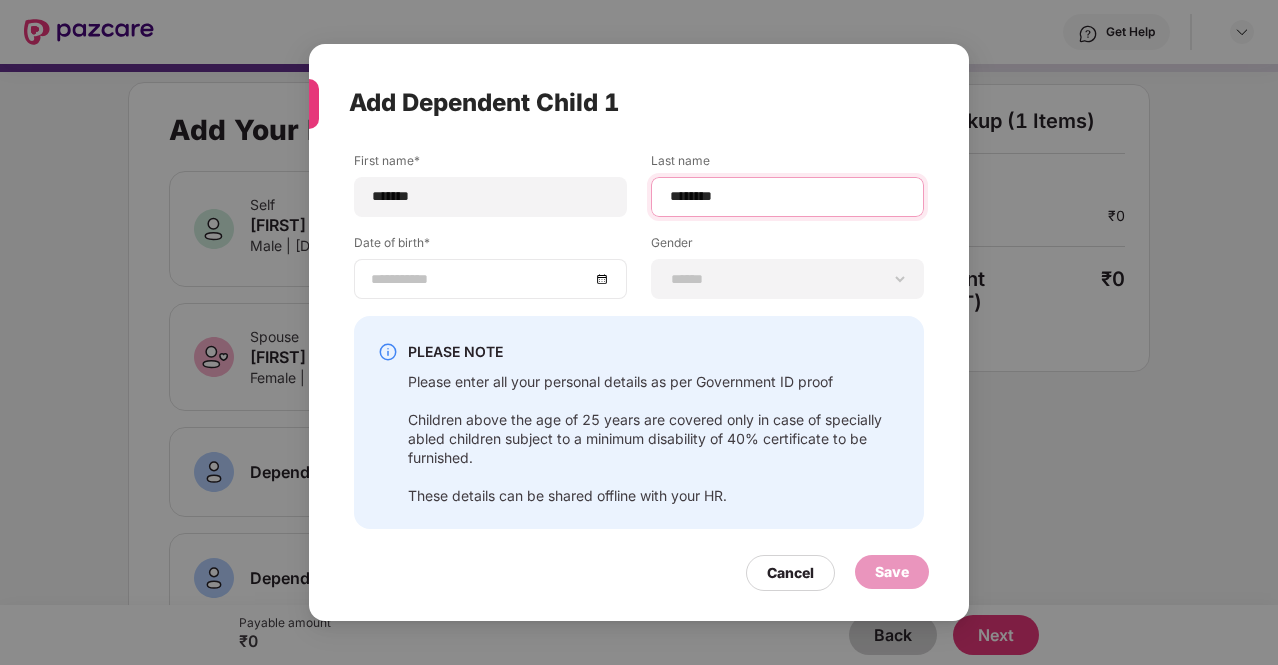 type on "********" 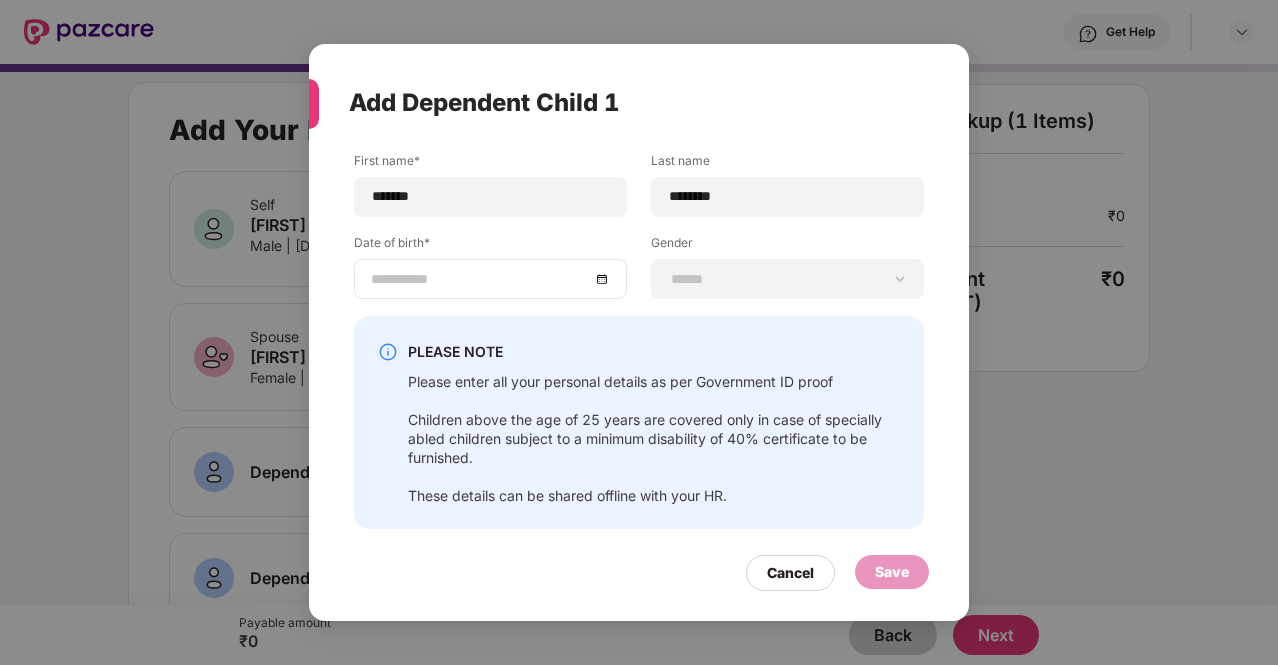 click at bounding box center [490, 279] 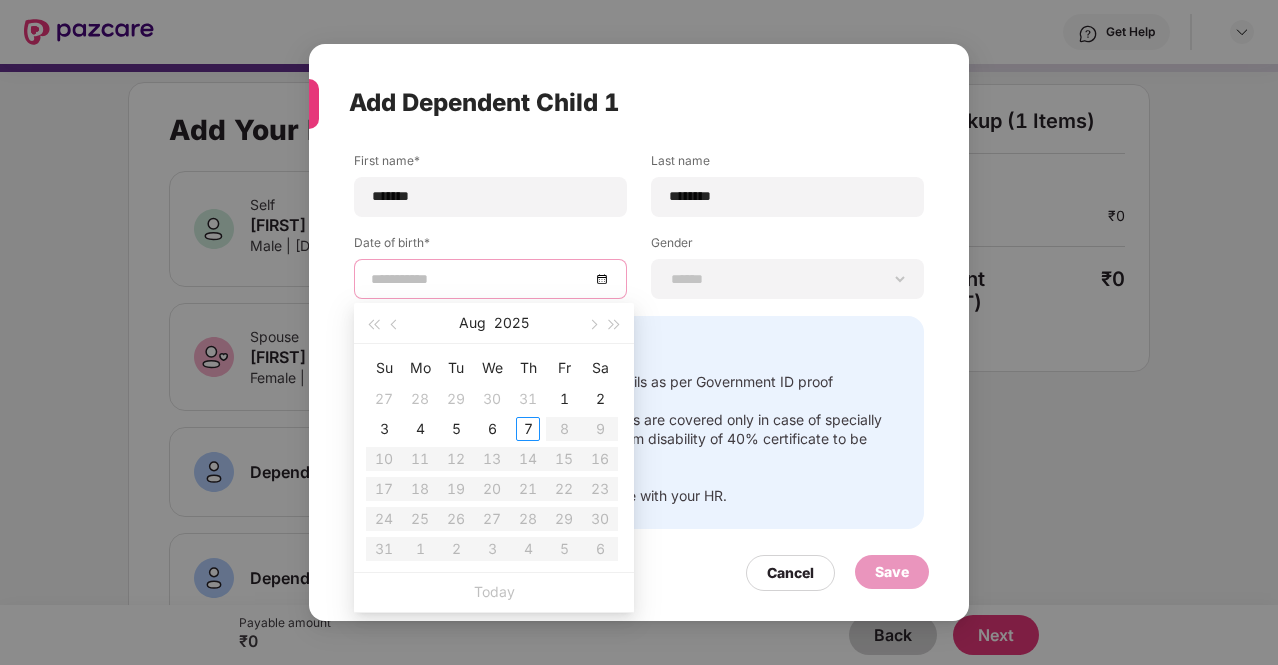 type on "**********" 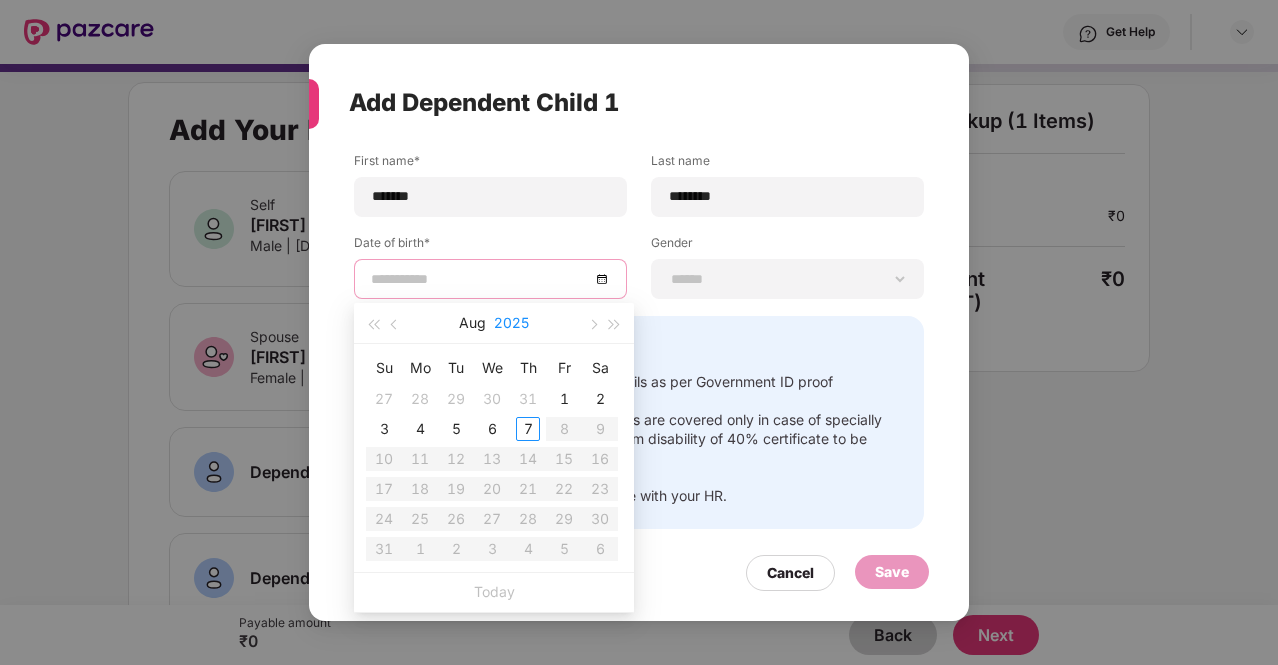 click on "2025" at bounding box center [511, 323] 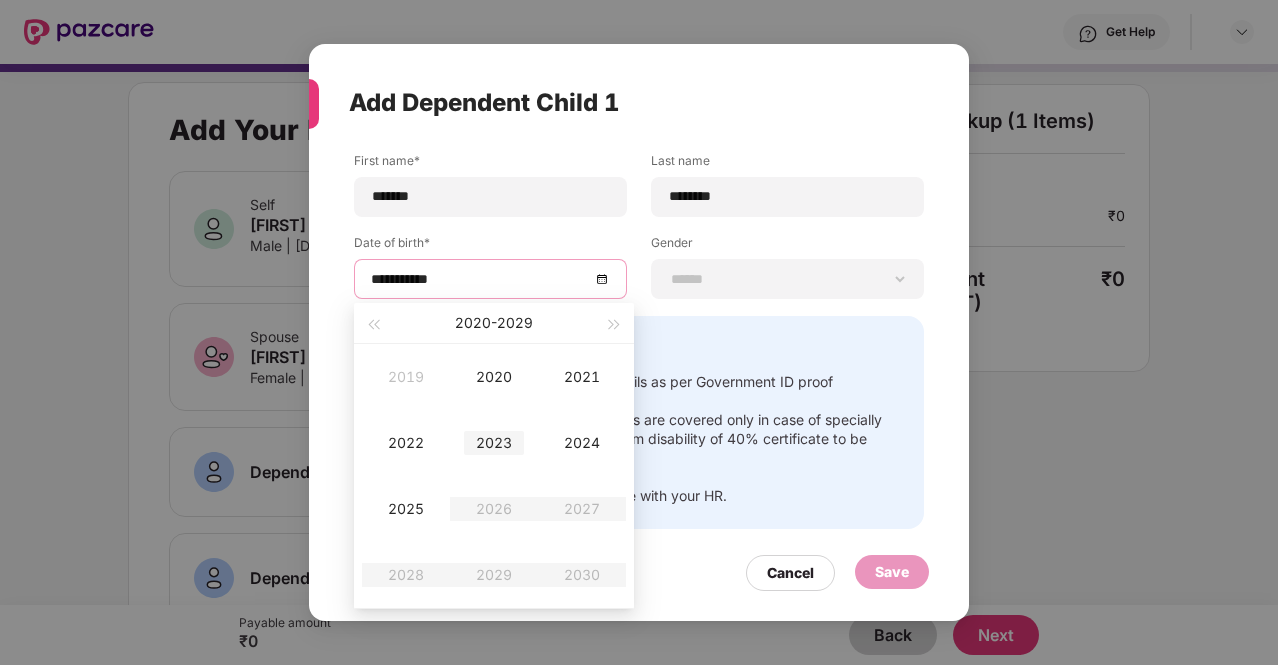 type on "**********" 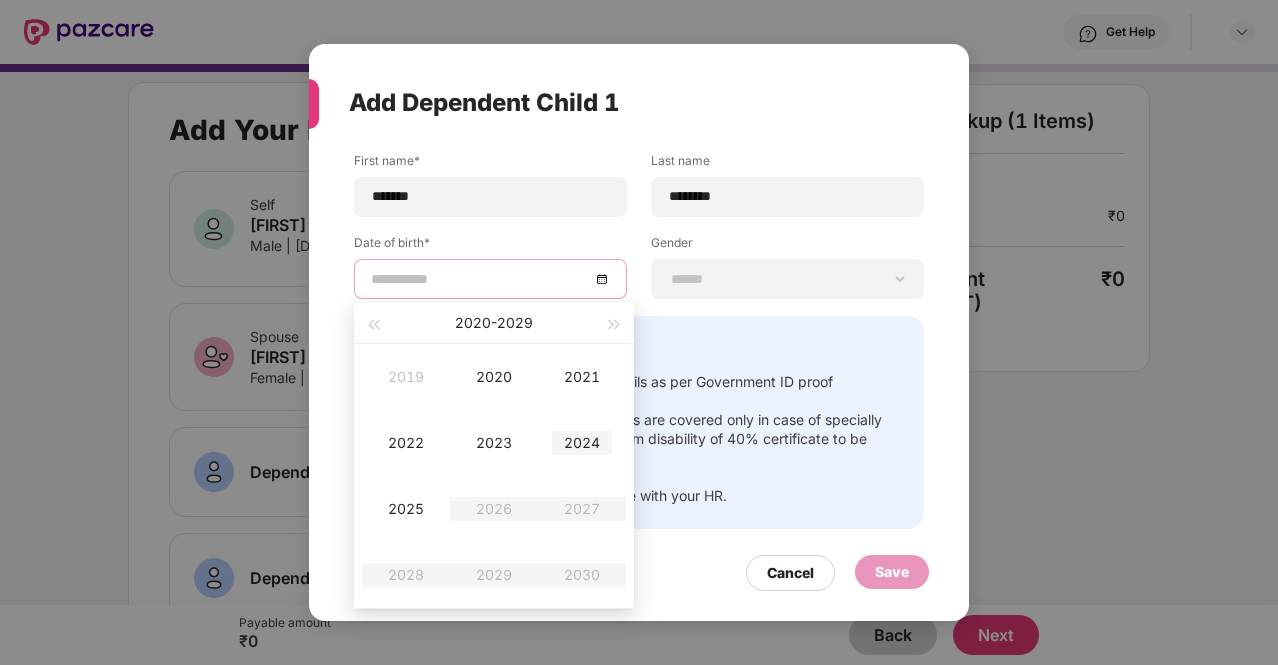 type on "**********" 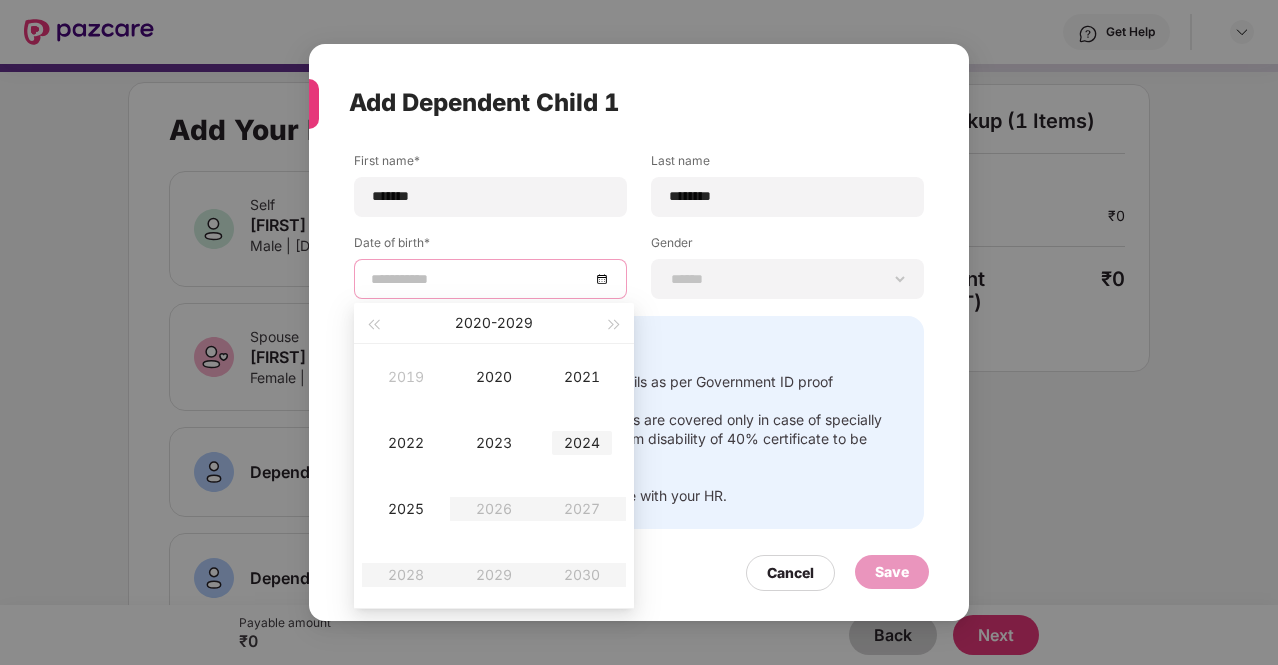 click on "2024" at bounding box center [582, 443] 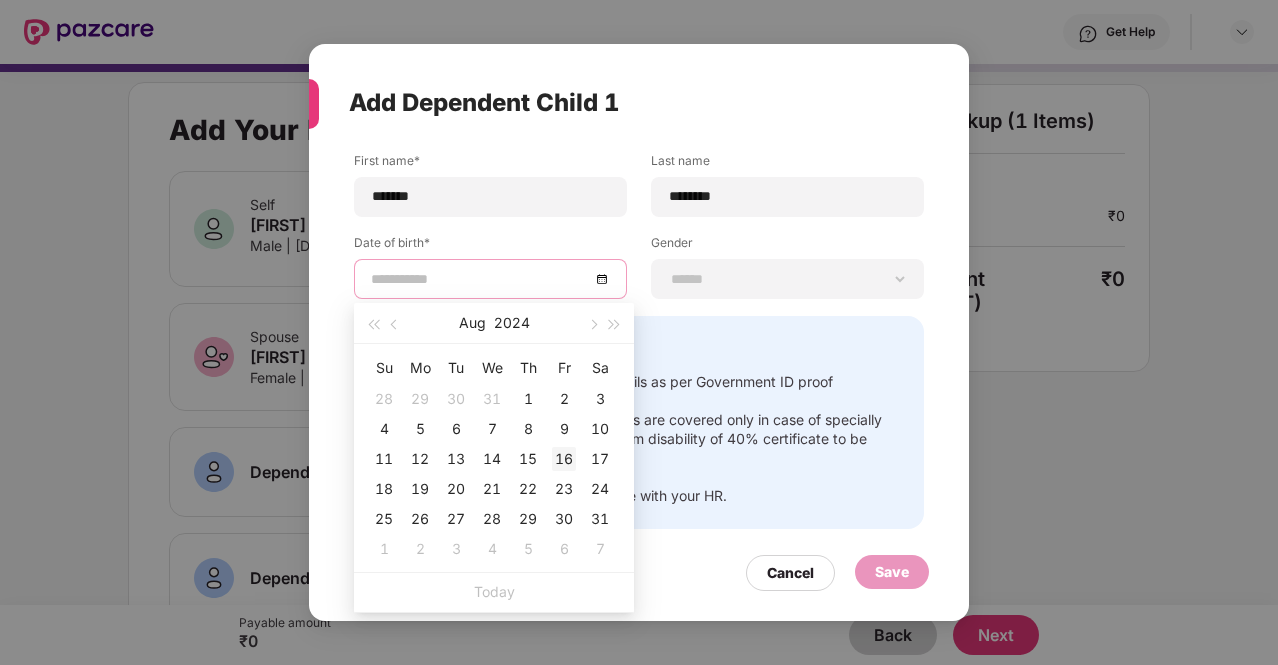 click on "16" at bounding box center (564, 459) 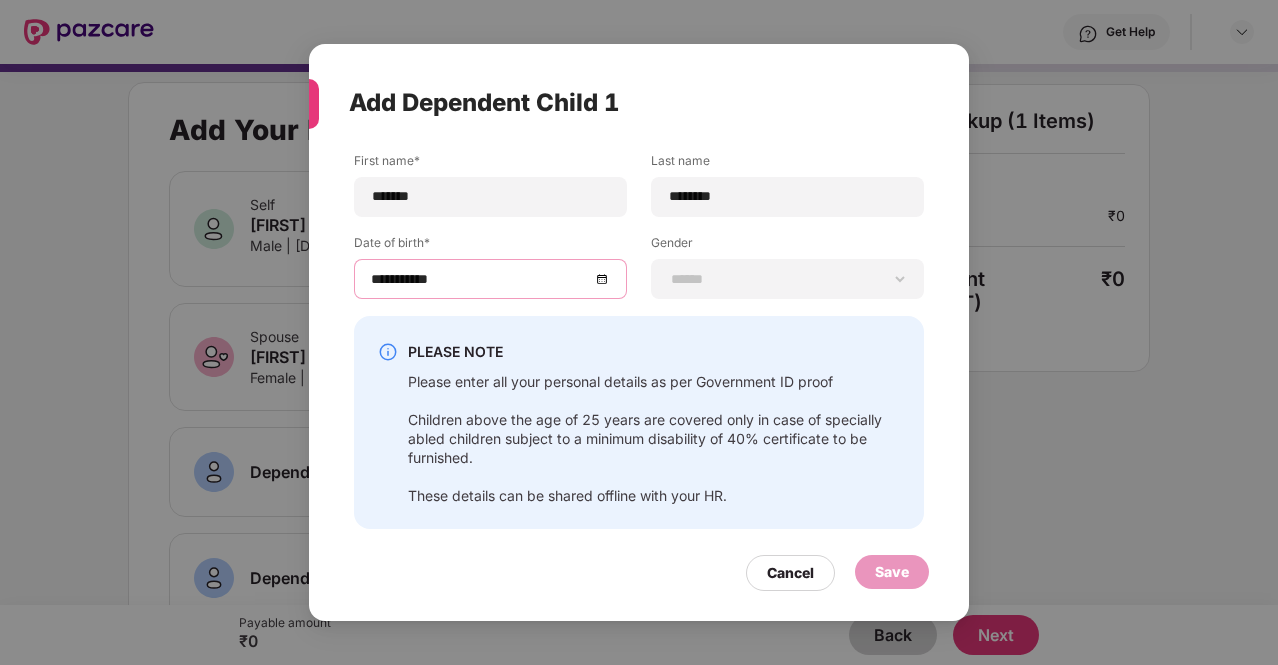 click on "**********" at bounding box center [490, 279] 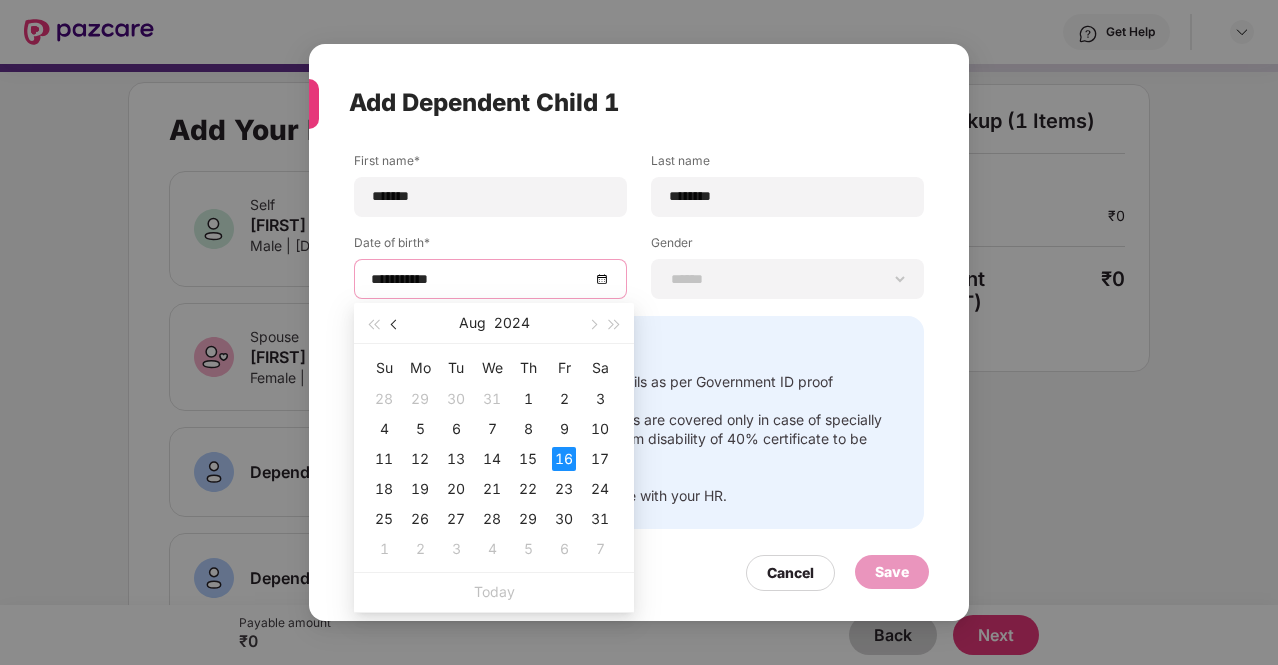 click at bounding box center [396, 325] 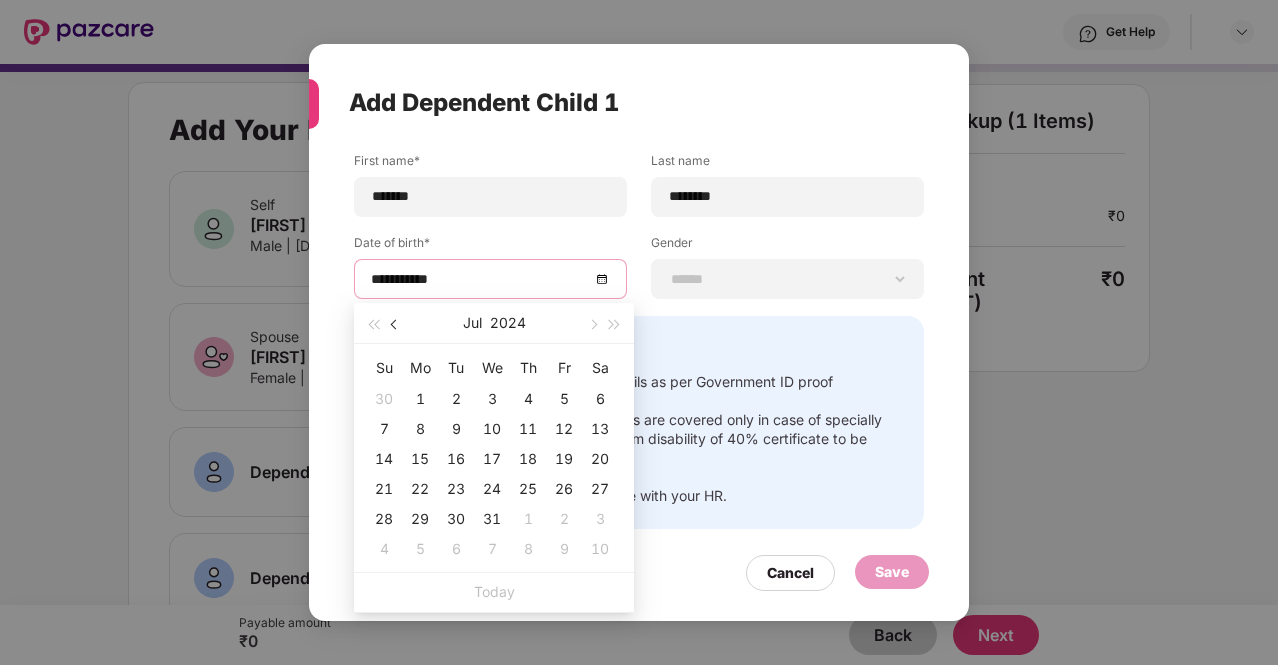 click at bounding box center (396, 325) 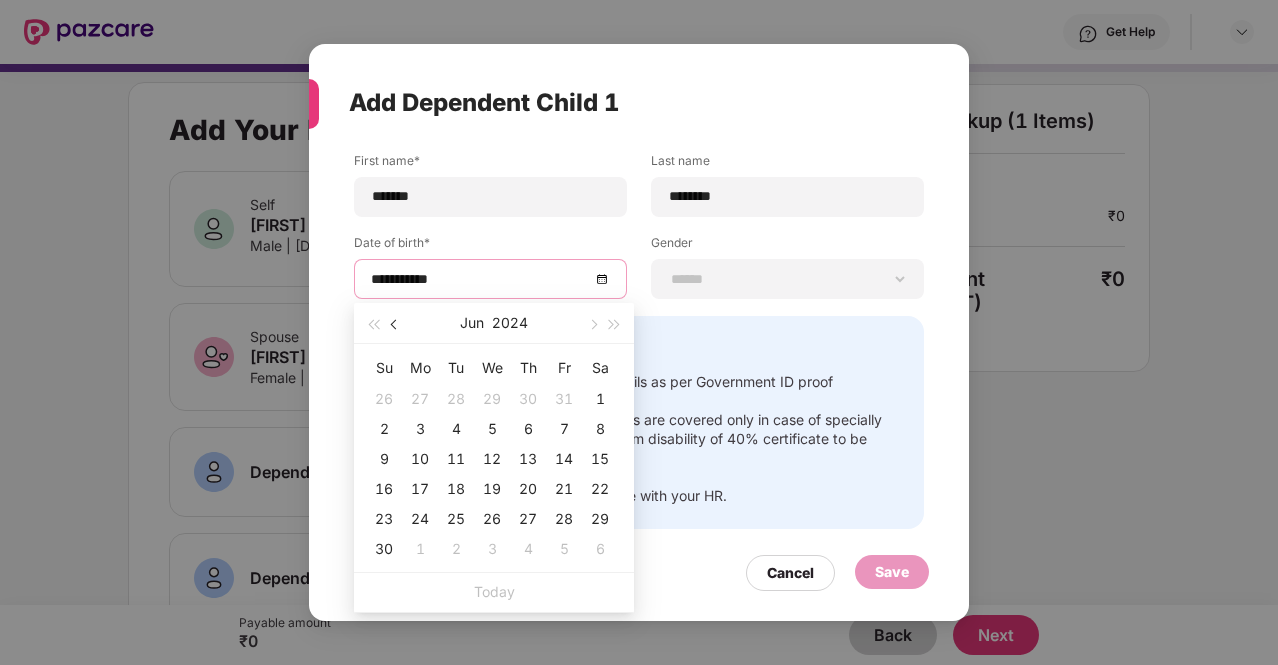 click at bounding box center (396, 325) 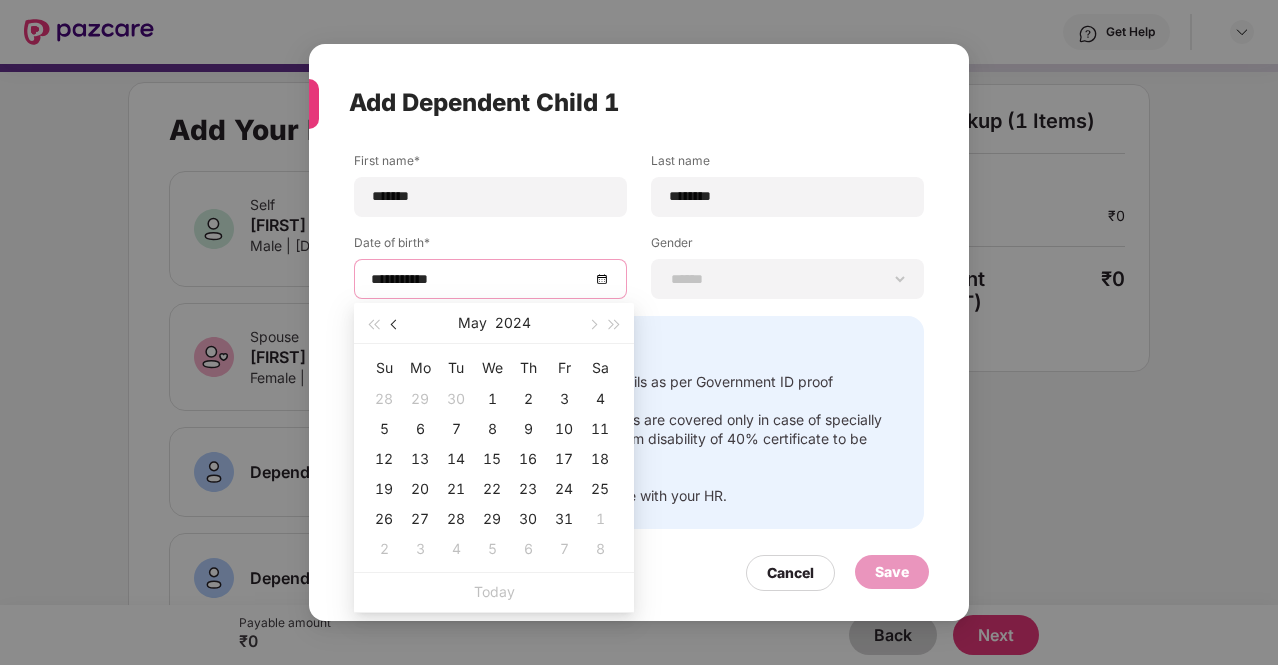 click at bounding box center [396, 325] 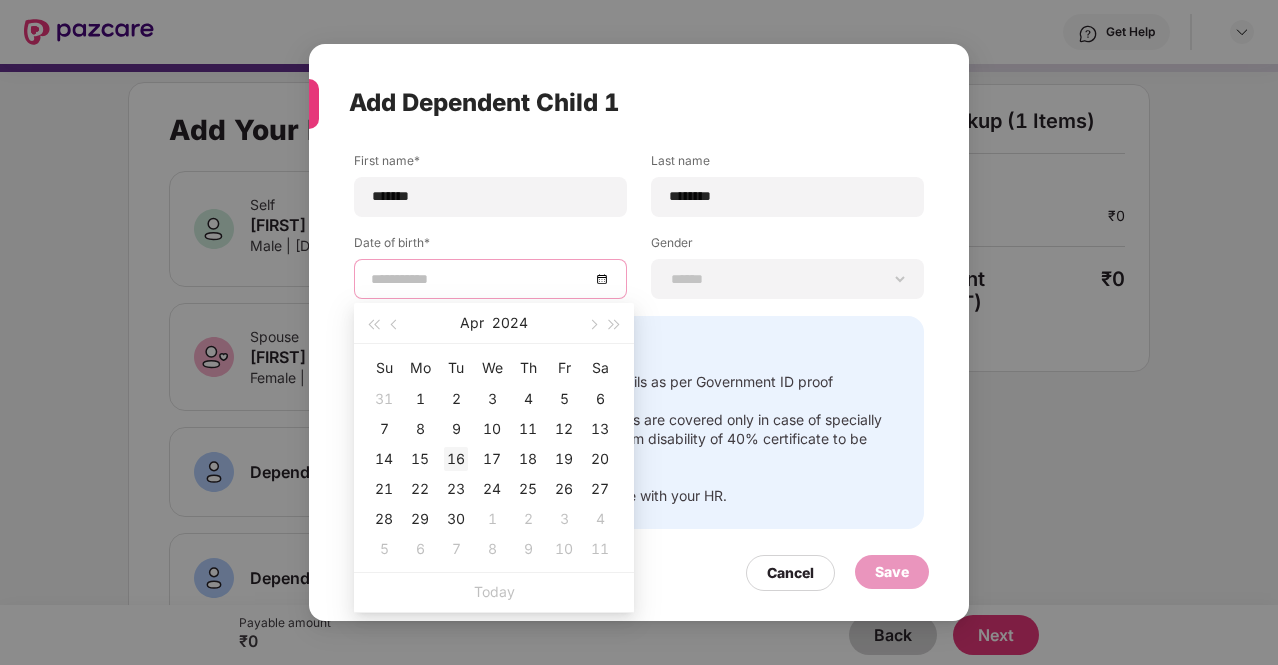 type on "**********" 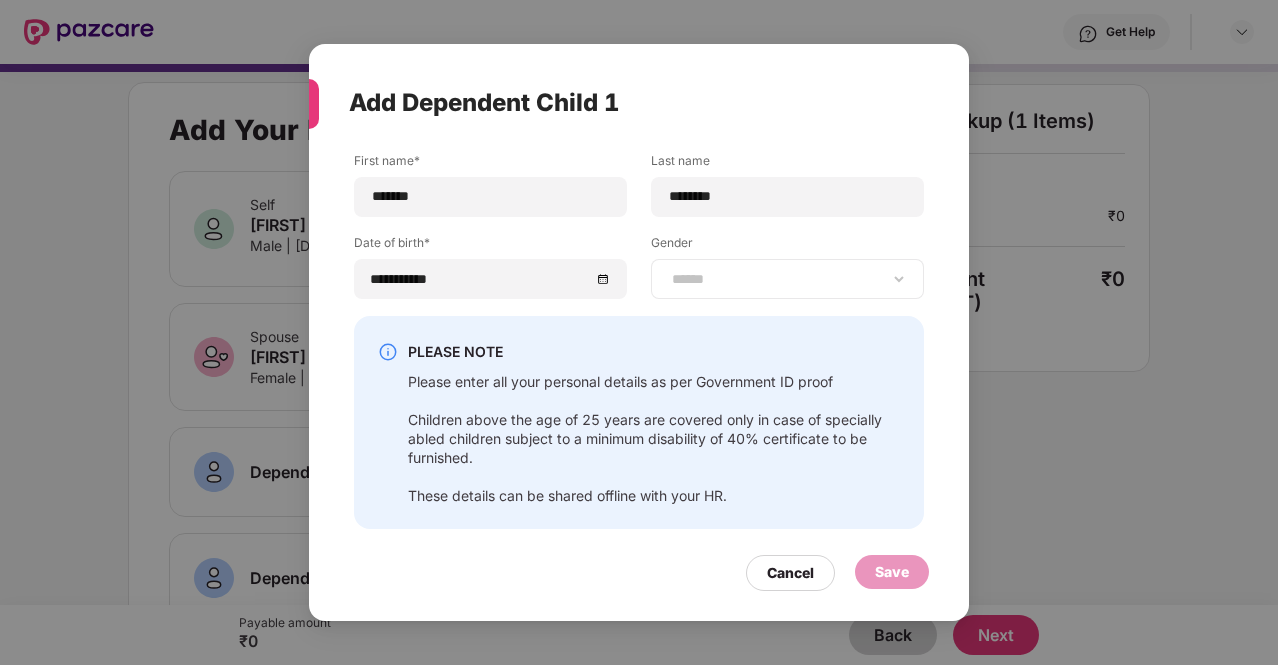 click on "****** **** ******" at bounding box center (787, 279) 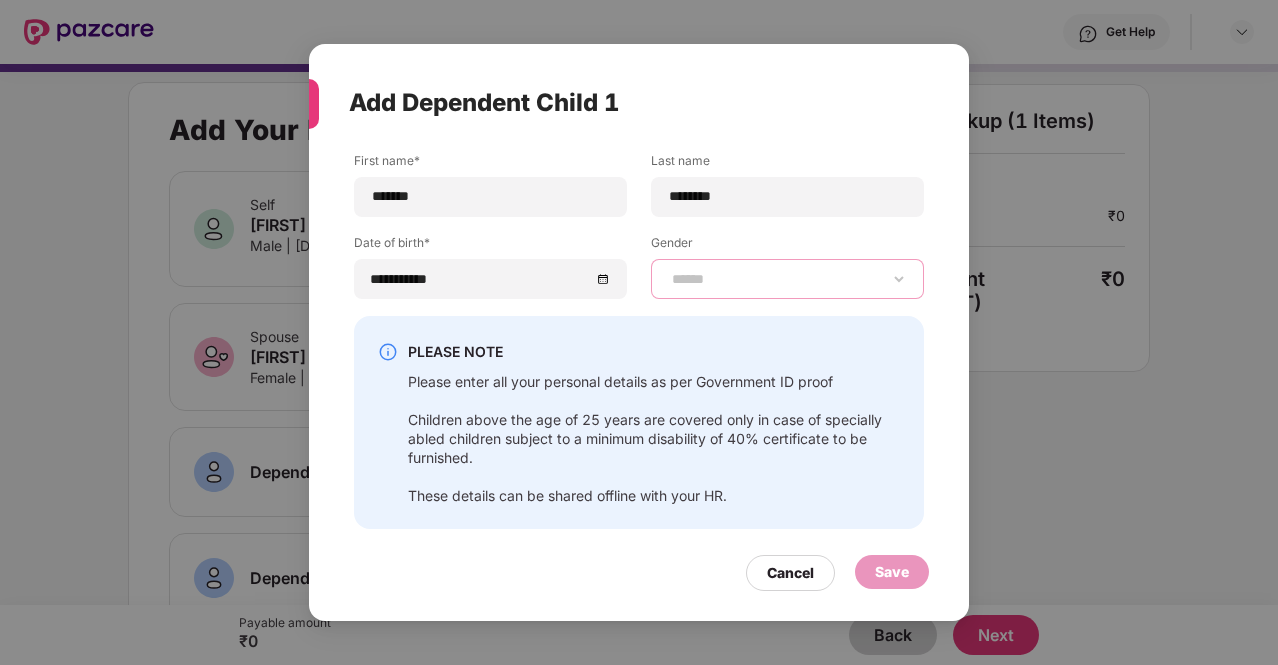 click on "****** **** ******" at bounding box center (787, 279) 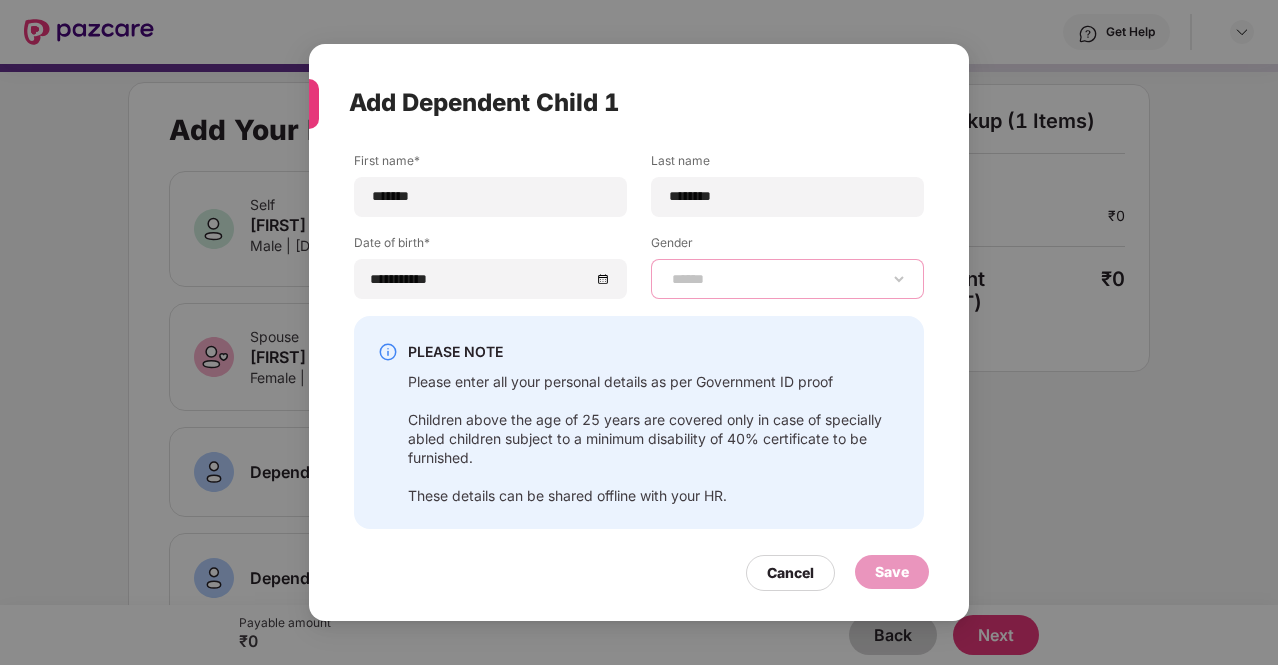 select on "******" 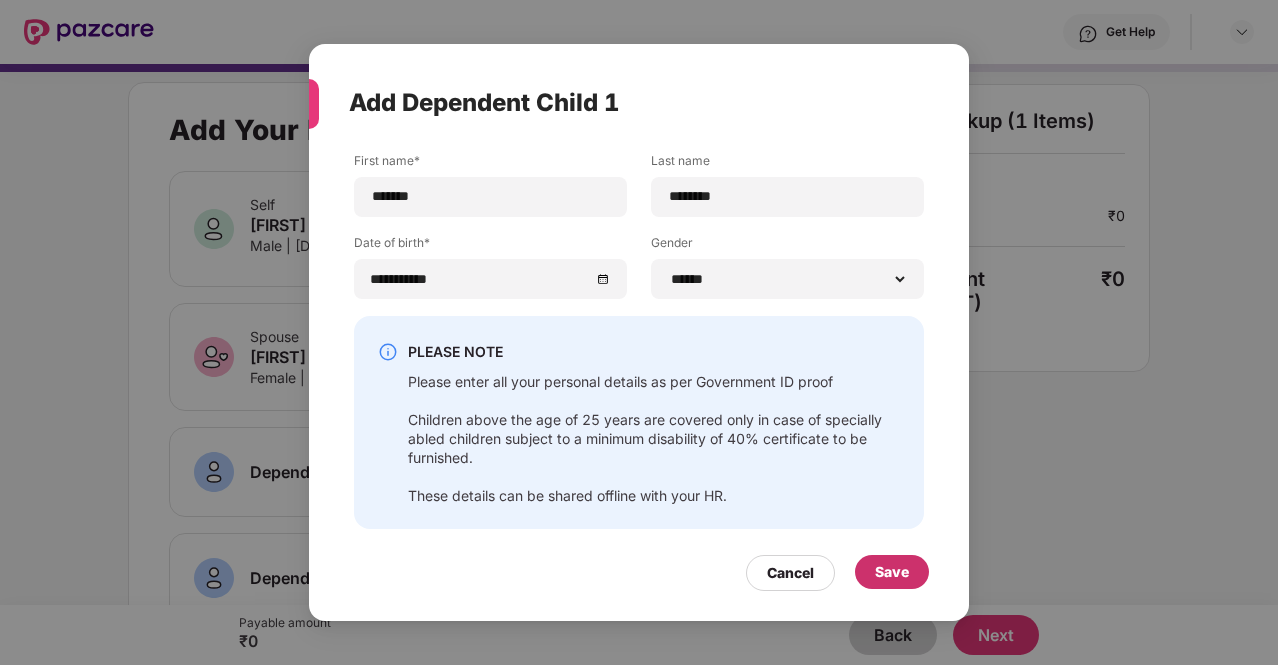 click on "Save" at bounding box center [892, 572] 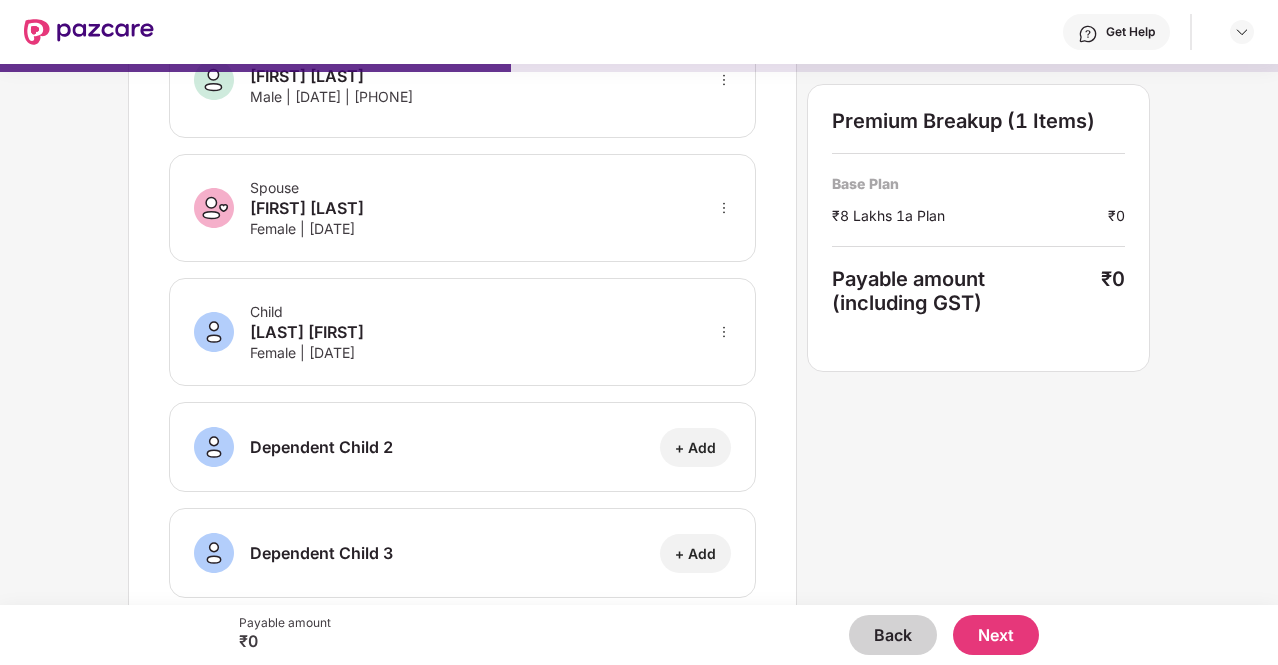 scroll, scrollTop: 0, scrollLeft: 0, axis: both 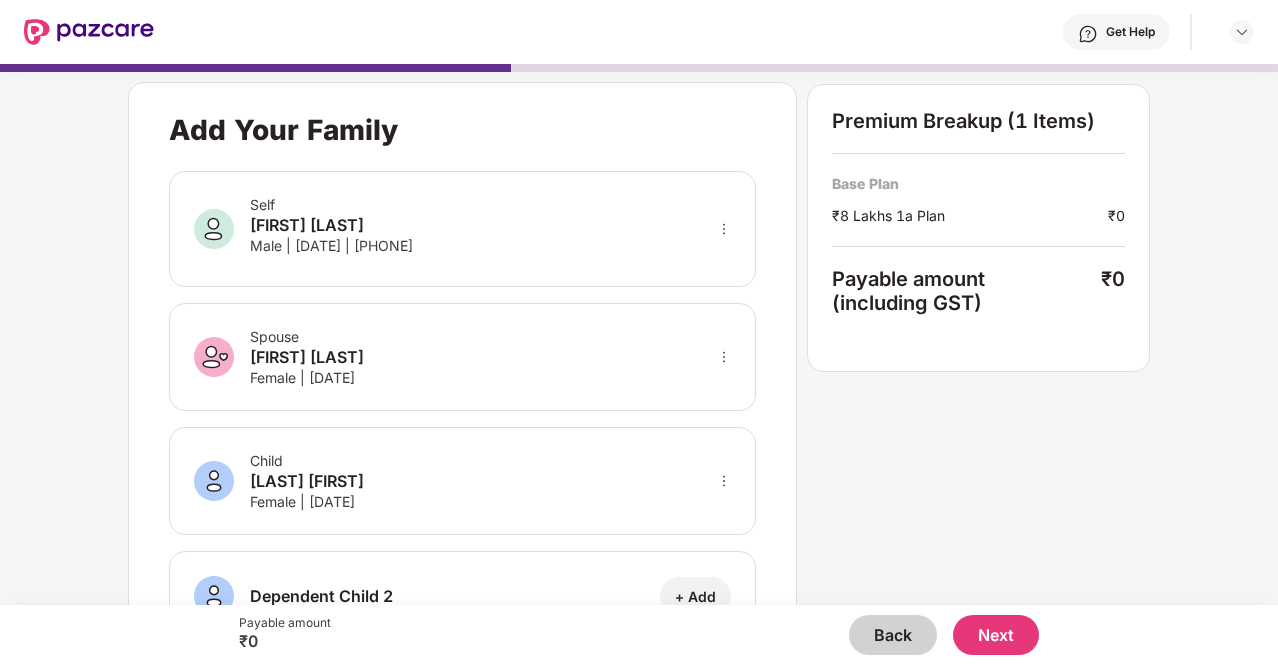 click on "Next" at bounding box center (996, 635) 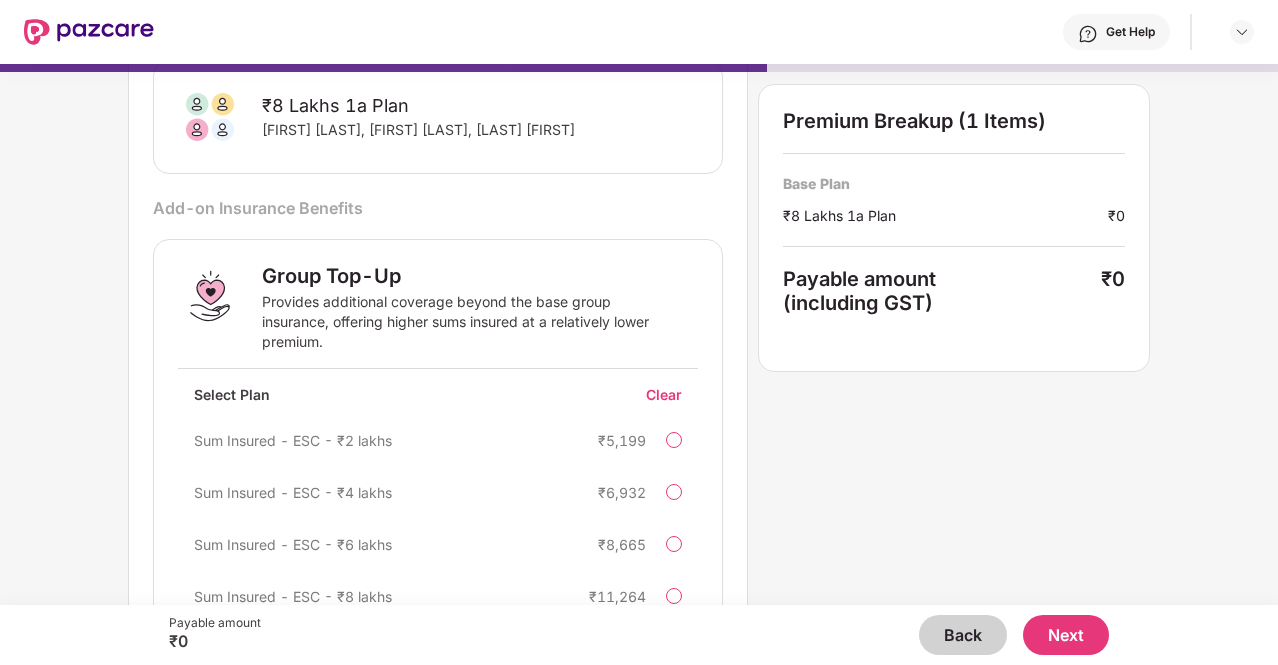 scroll, scrollTop: 0, scrollLeft: 0, axis: both 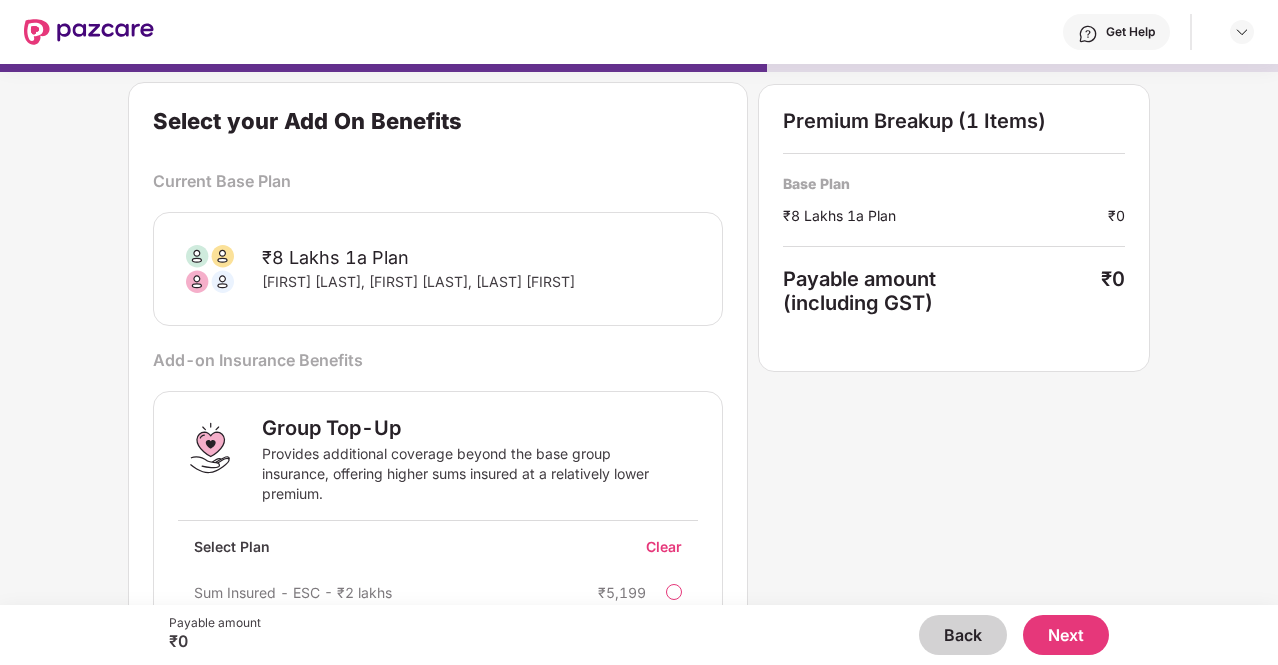 click on "Next" at bounding box center (1066, 635) 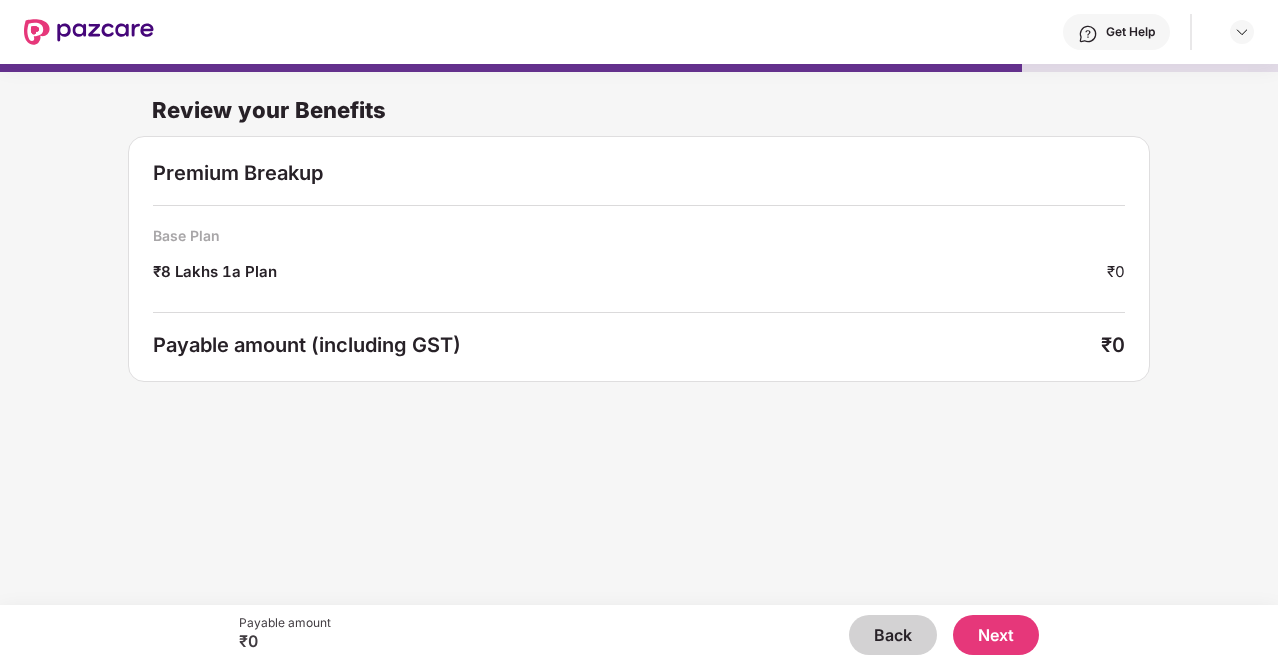 click on "Next" at bounding box center [996, 635] 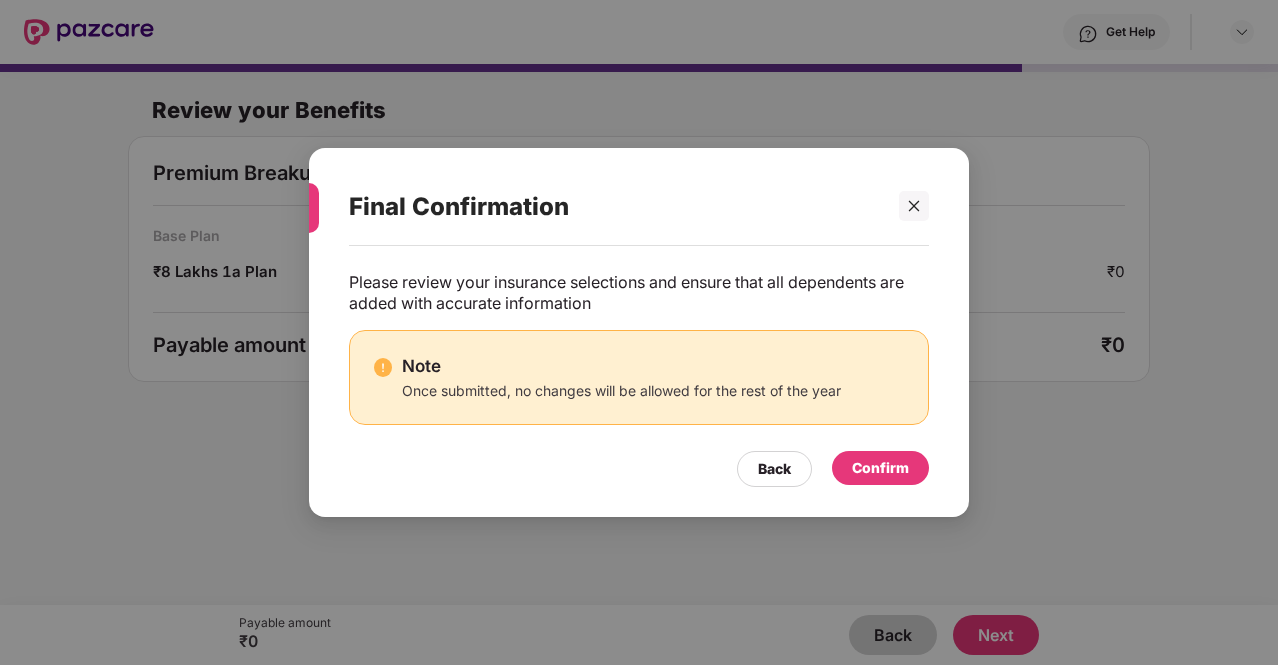 click on "Confirm" at bounding box center (880, 468) 